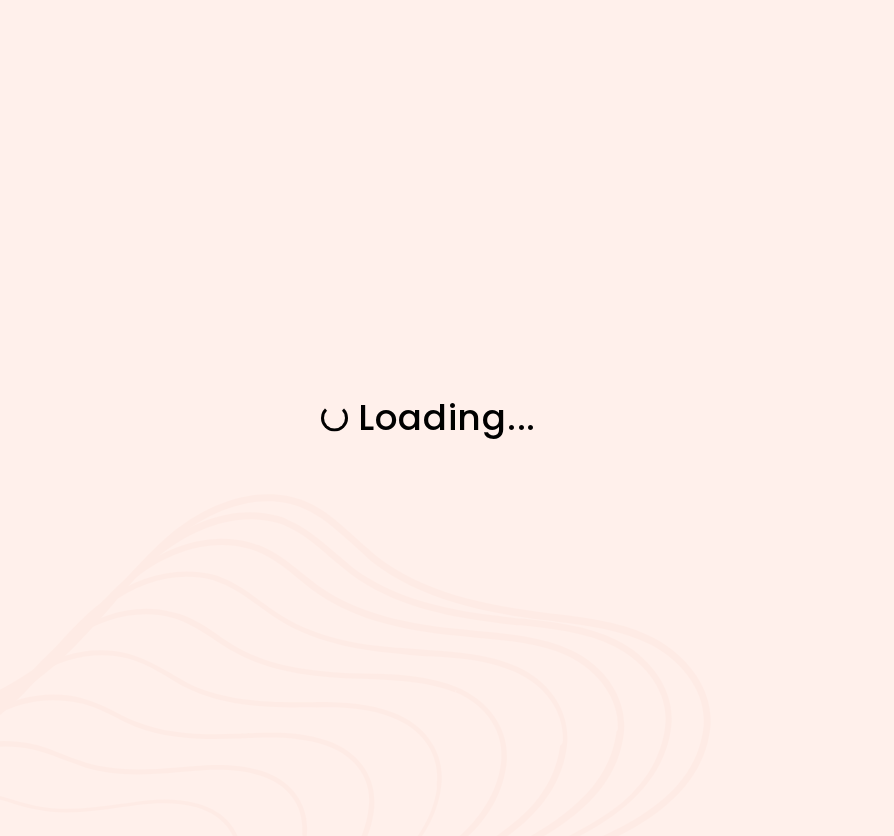 scroll, scrollTop: 0, scrollLeft: 0, axis: both 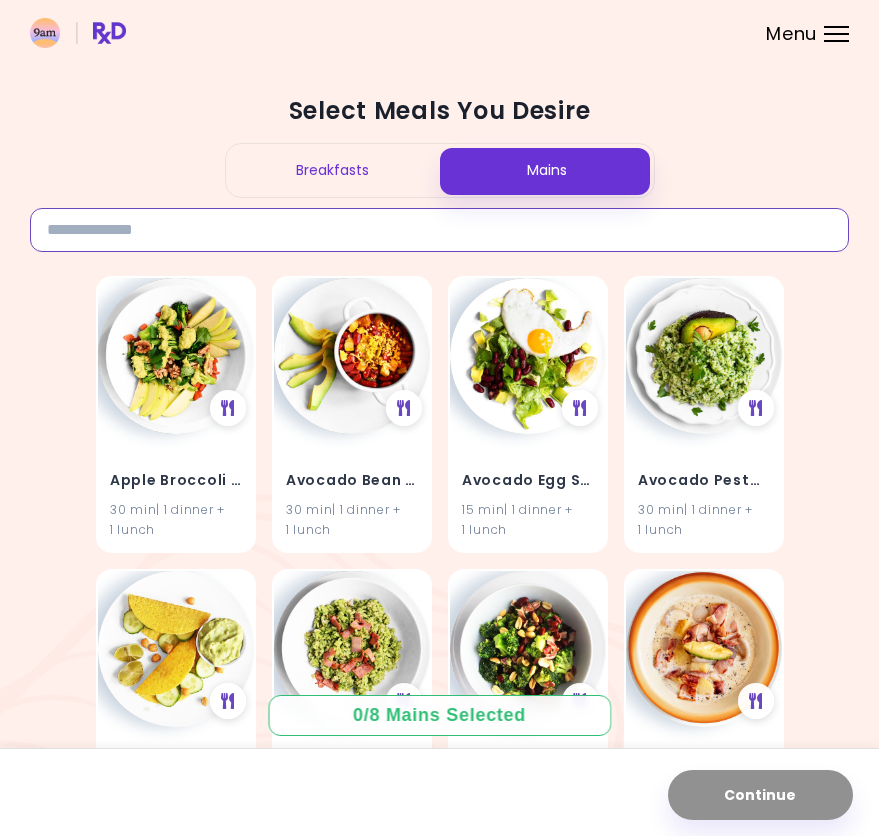 click at bounding box center [439, 230] 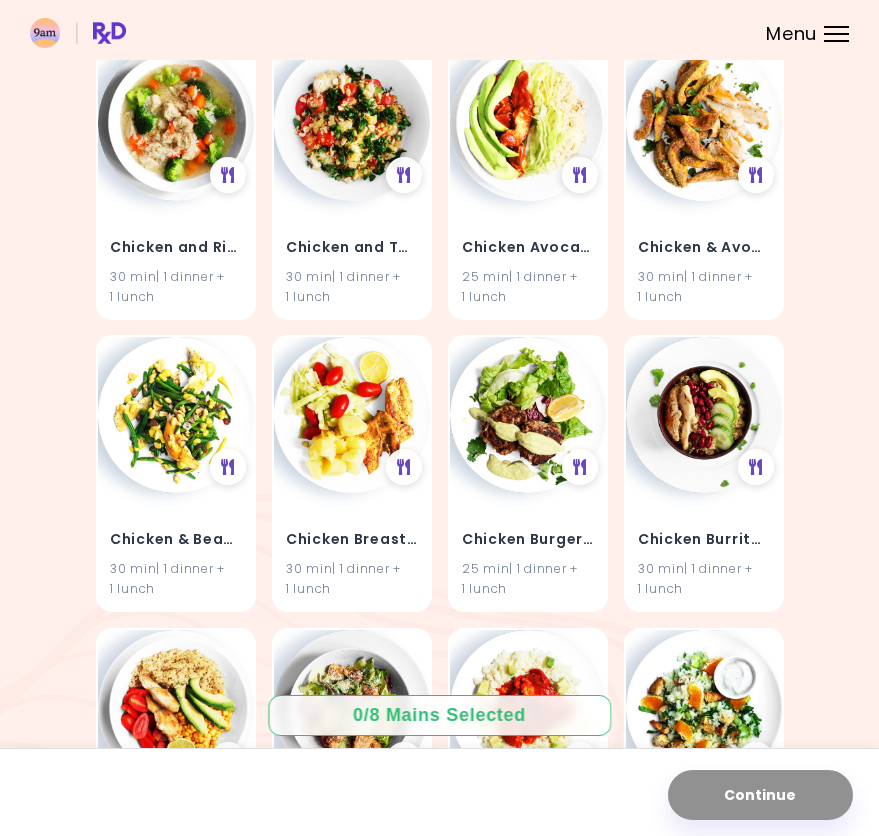 scroll, scrollTop: 900, scrollLeft: 0, axis: vertical 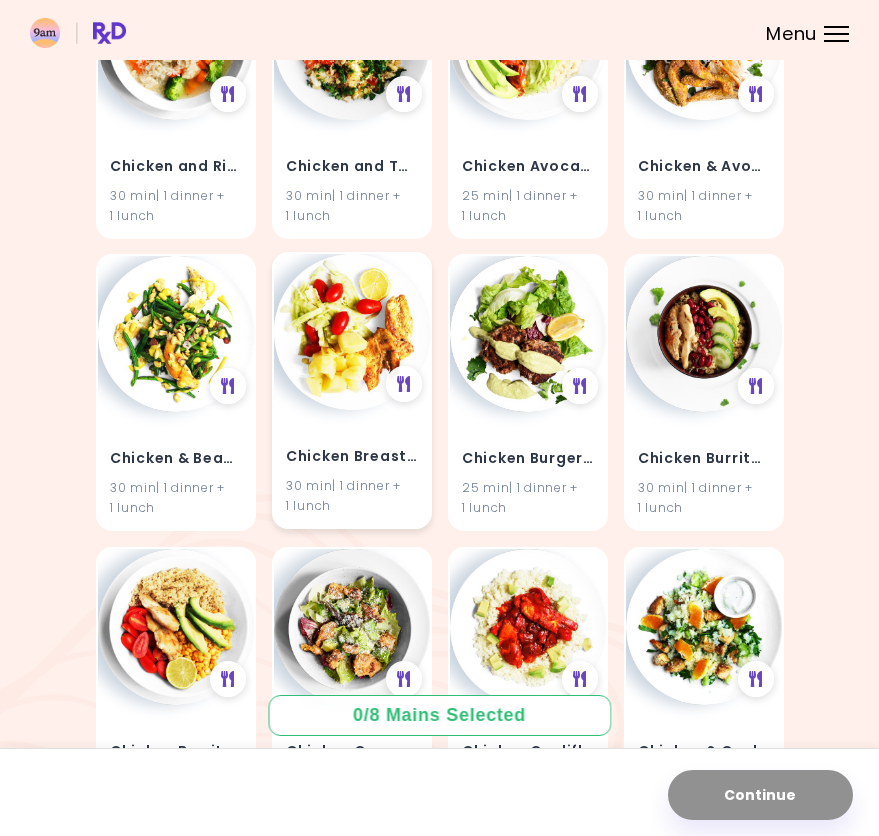 click on "Chicken Breast and Potatoes 30   min  |   1 dinner +
1 lunch" at bounding box center (352, 468) 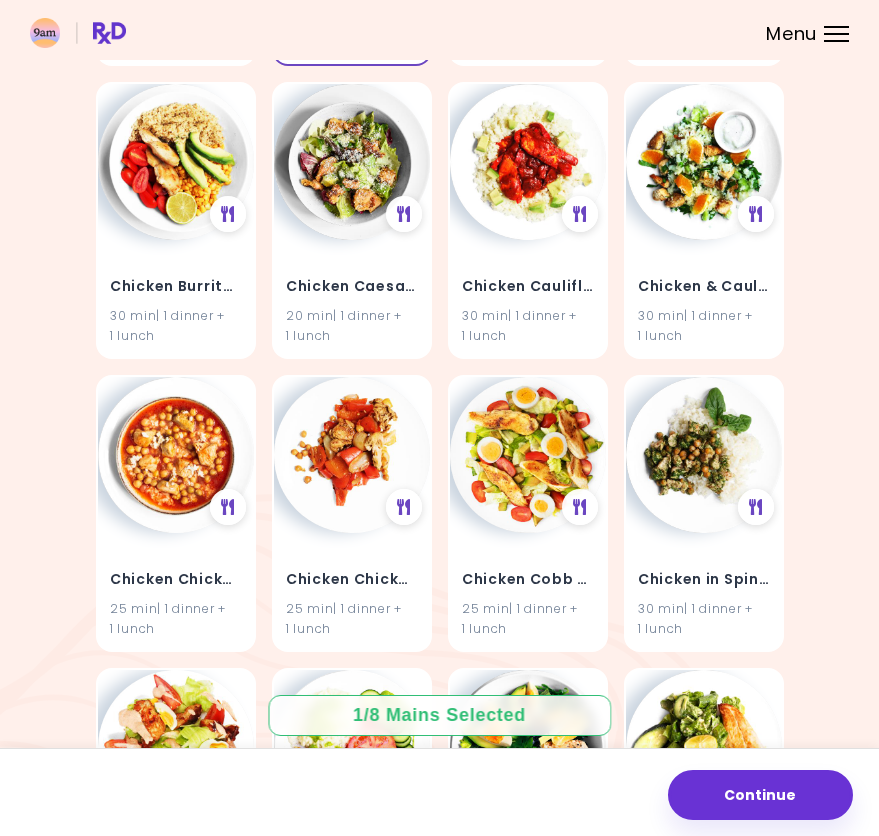 scroll, scrollTop: 1200, scrollLeft: 0, axis: vertical 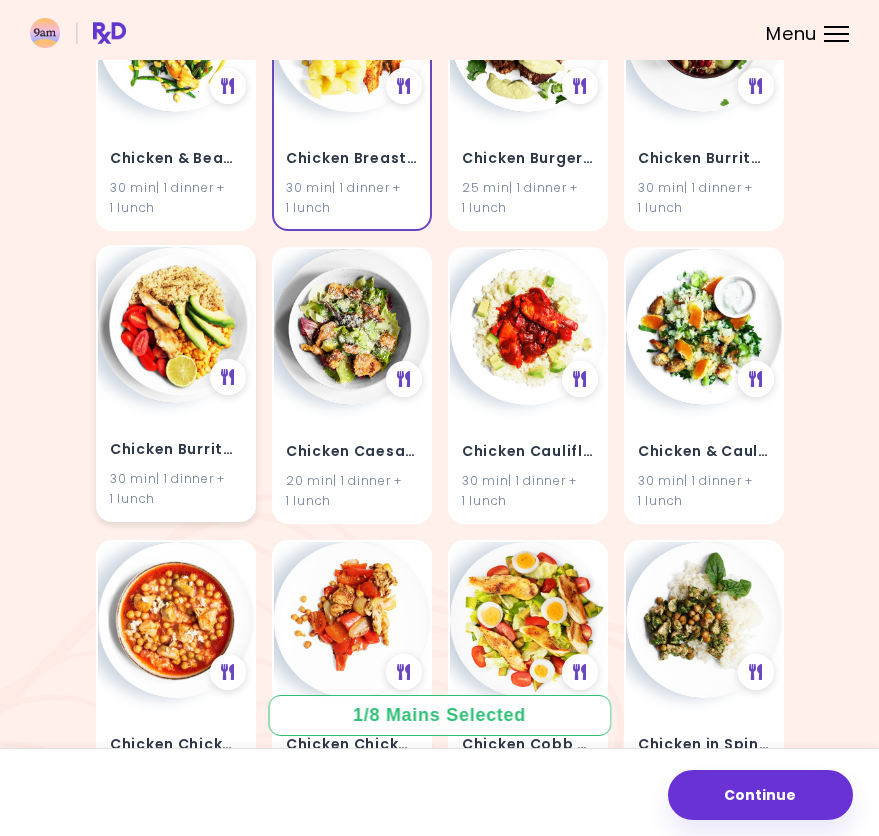 click on "Chicken Burrito Bowl" at bounding box center (176, 450) 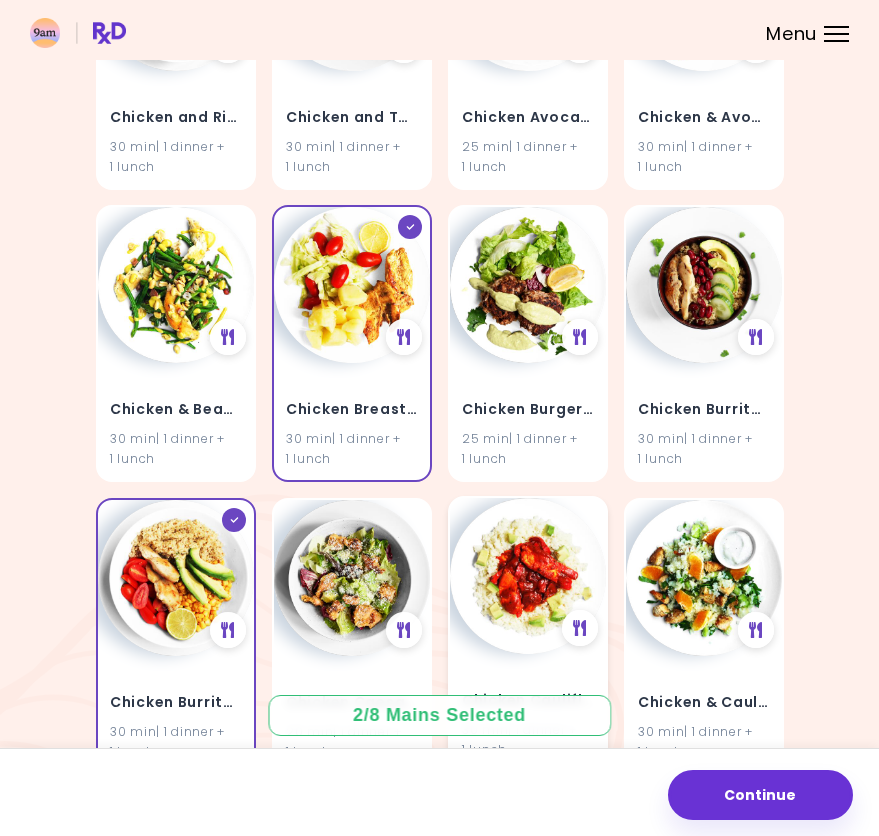 scroll, scrollTop: 900, scrollLeft: 0, axis: vertical 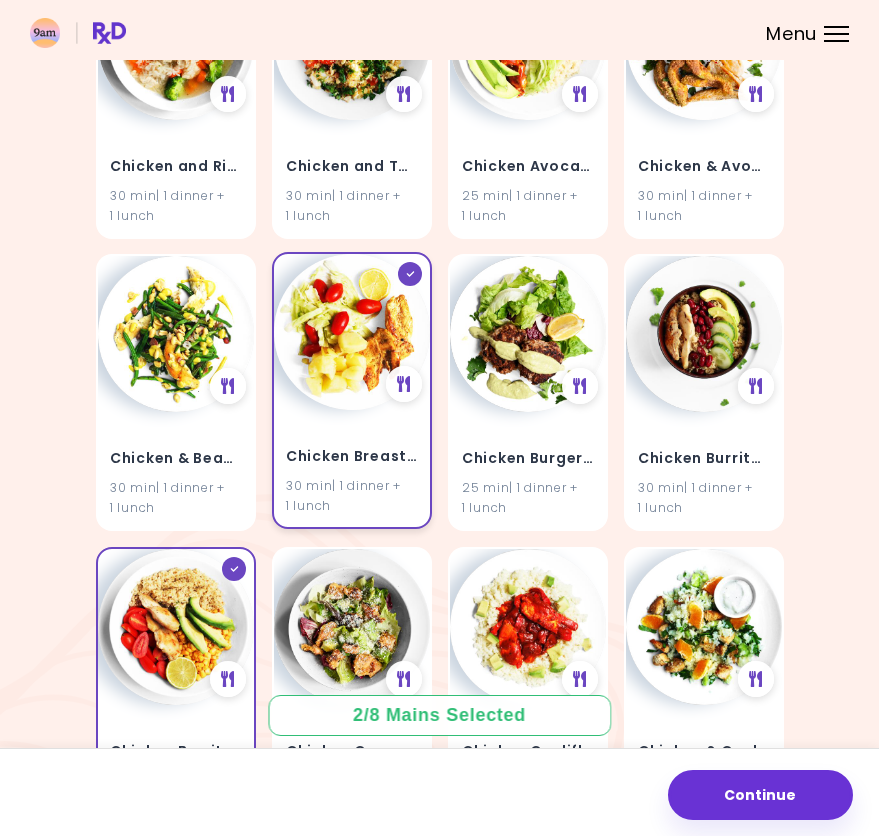 click on "Chicken Breast and Potatoes" at bounding box center [352, 457] 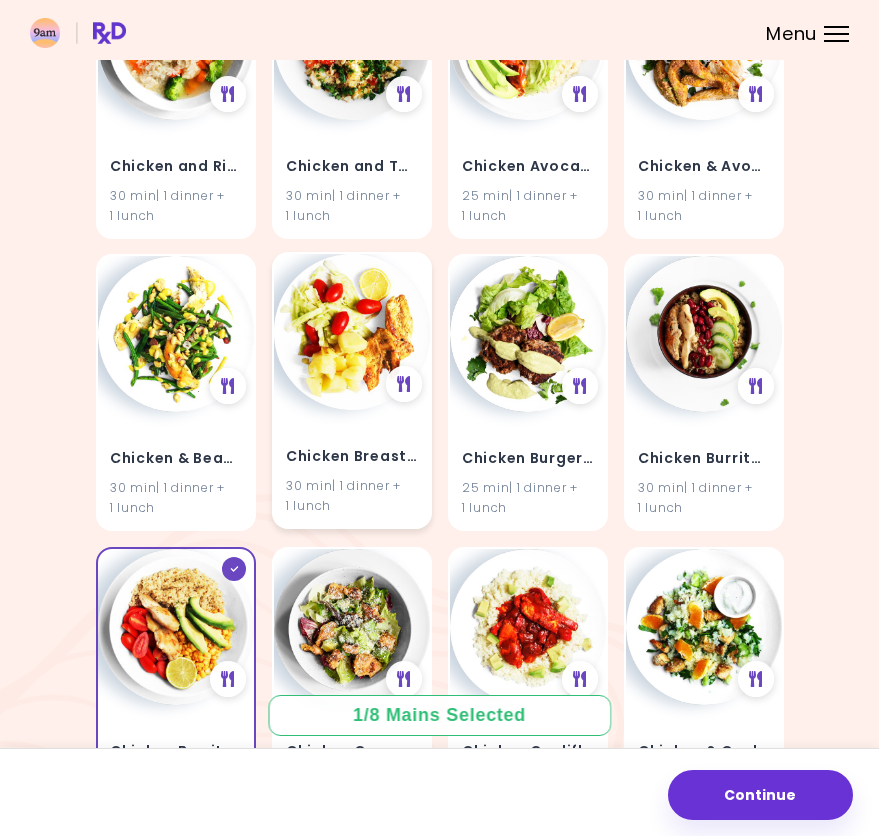 click at bounding box center [352, 332] 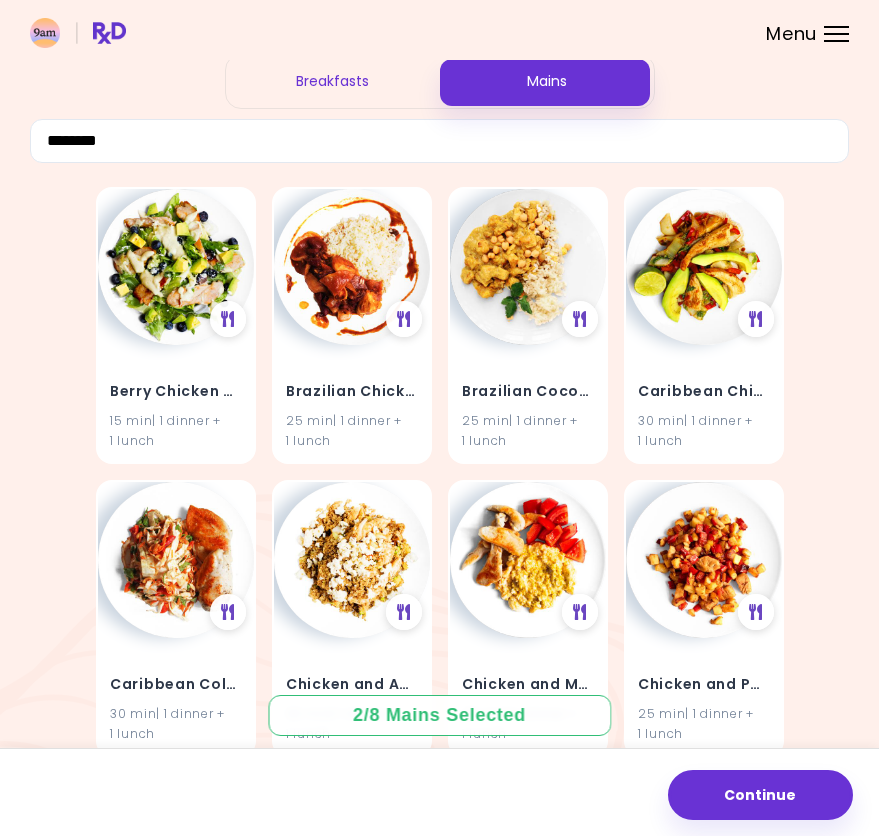 scroll, scrollTop: 0, scrollLeft: 0, axis: both 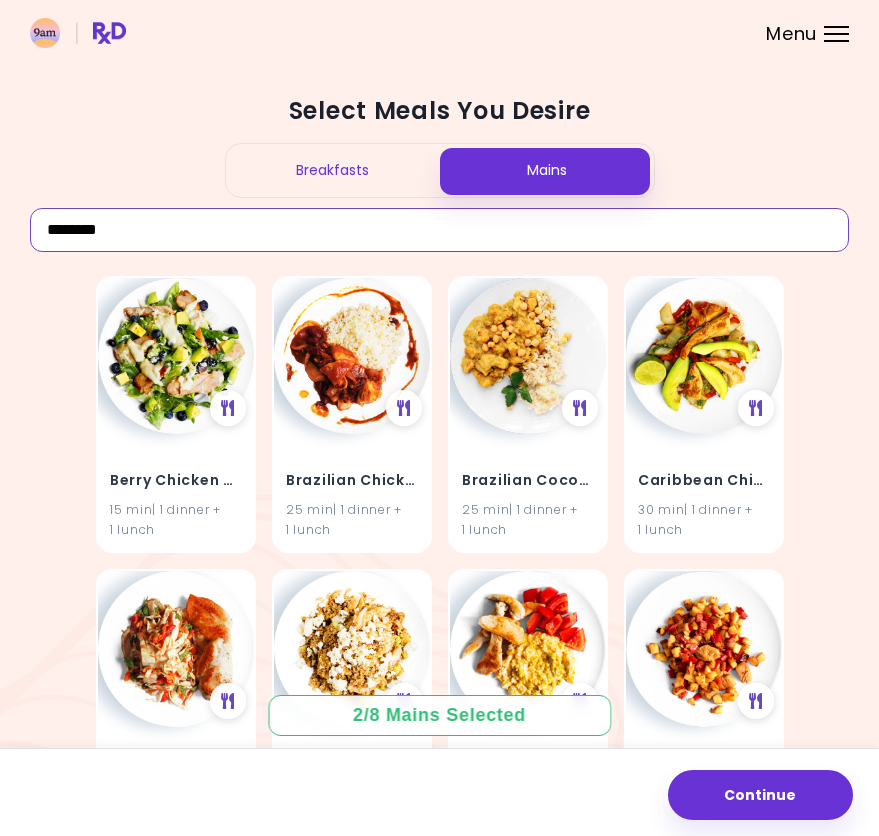 drag, startPoint x: 183, startPoint y: 238, endPoint x: 12, endPoint y: 219, distance: 172.05232 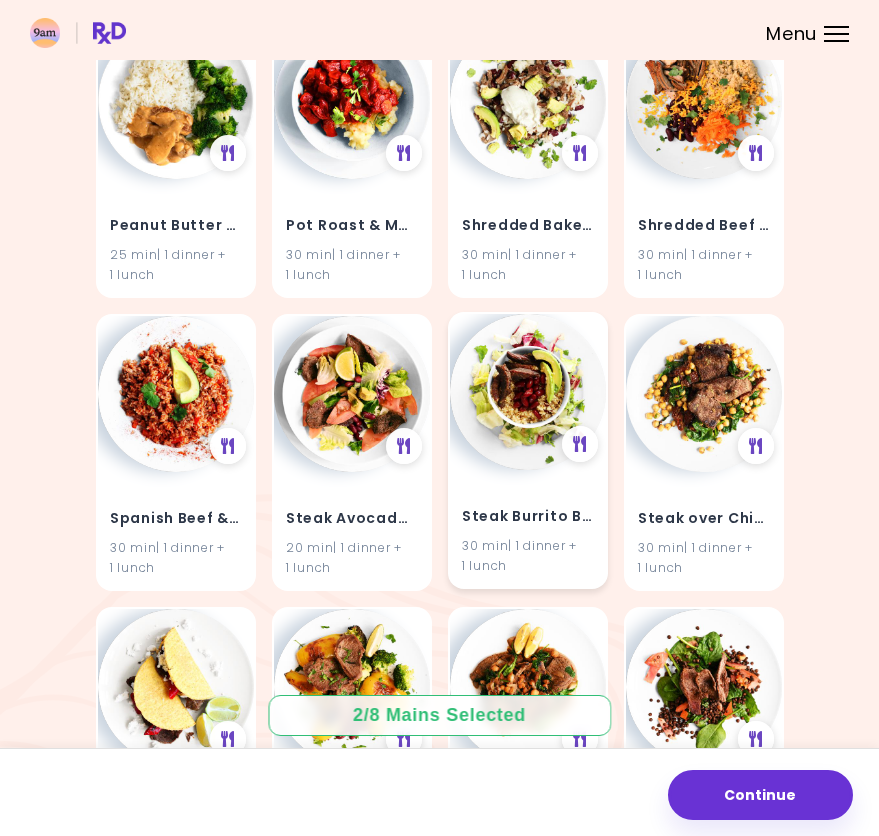 scroll, scrollTop: 1300, scrollLeft: 0, axis: vertical 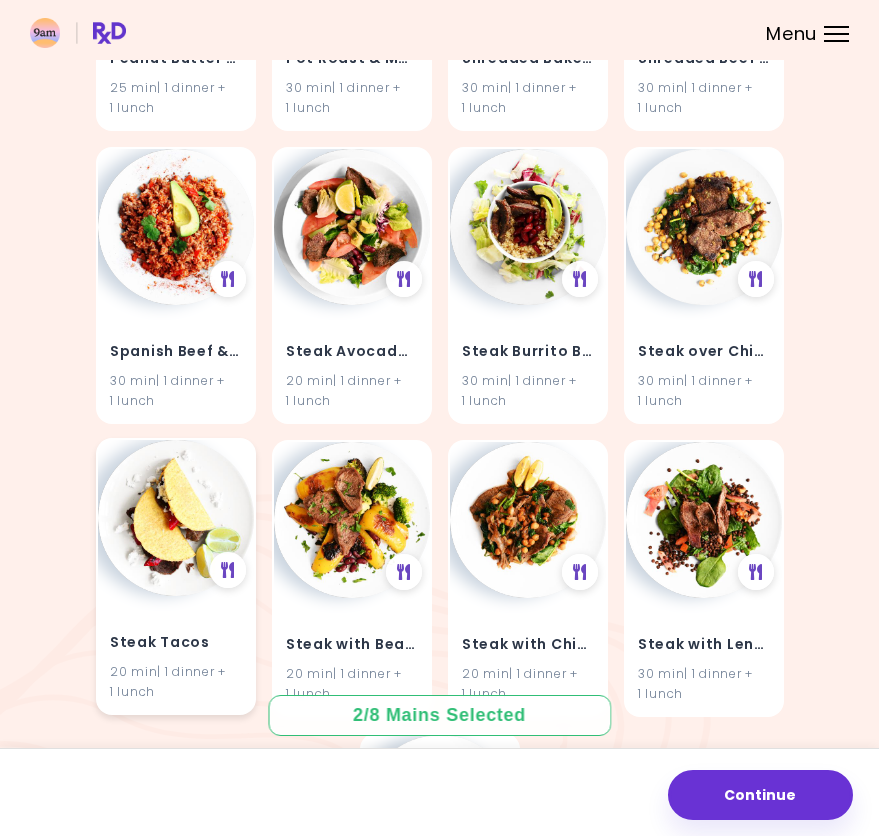 click on "Steak Tacos" at bounding box center [176, 643] 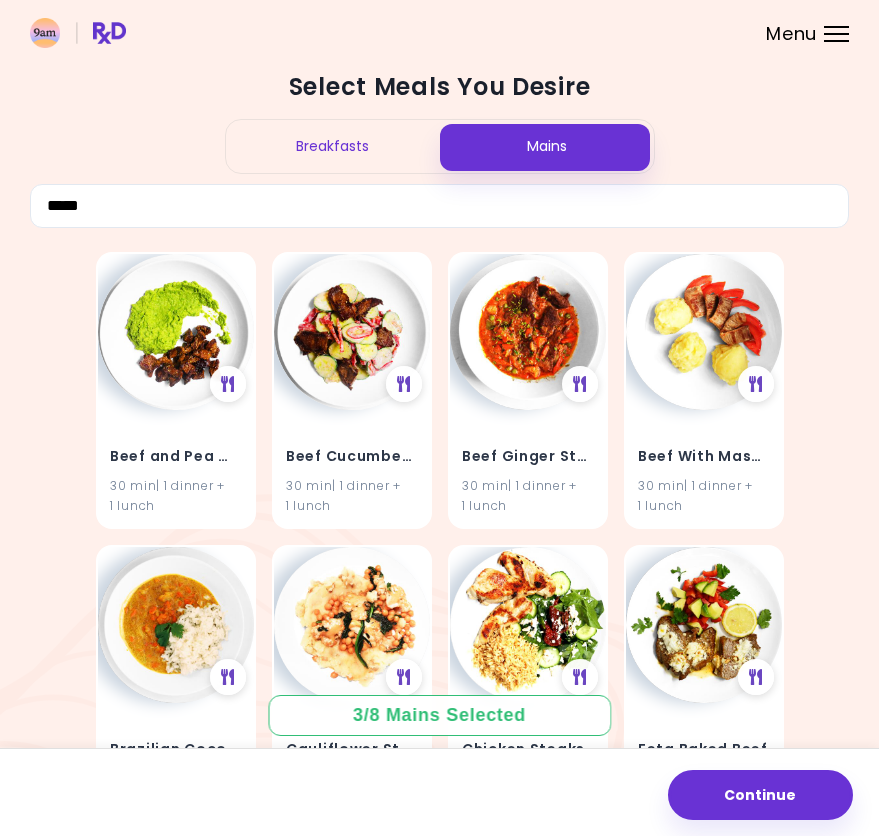 scroll, scrollTop: 0, scrollLeft: 0, axis: both 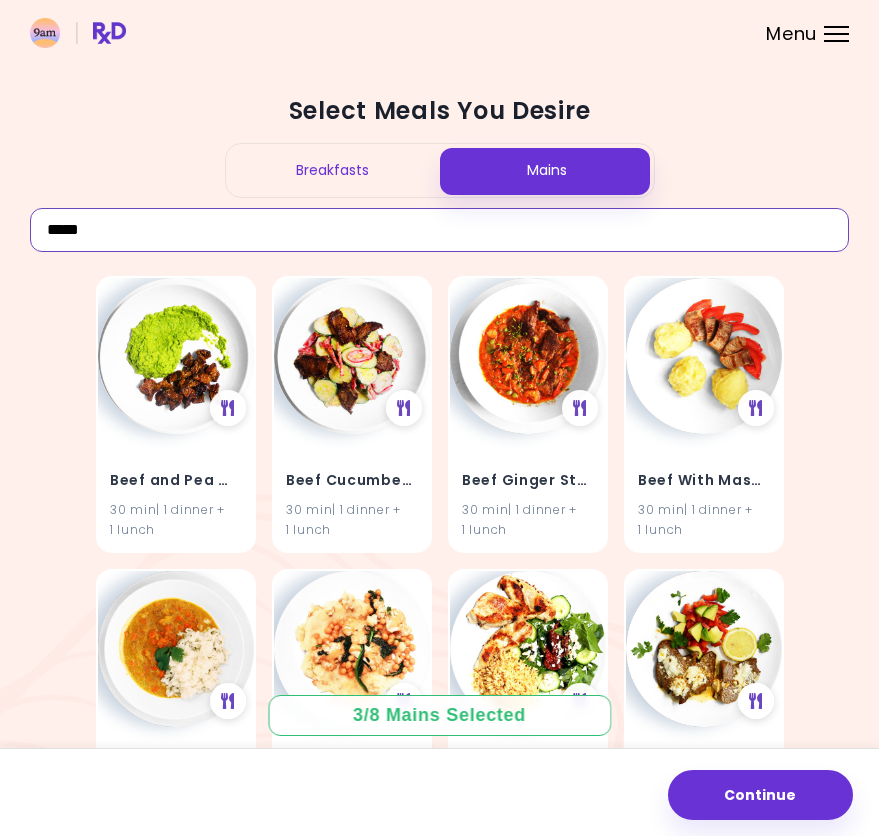 drag, startPoint x: 149, startPoint y: 235, endPoint x: 44, endPoint y: 242, distance: 105.23308 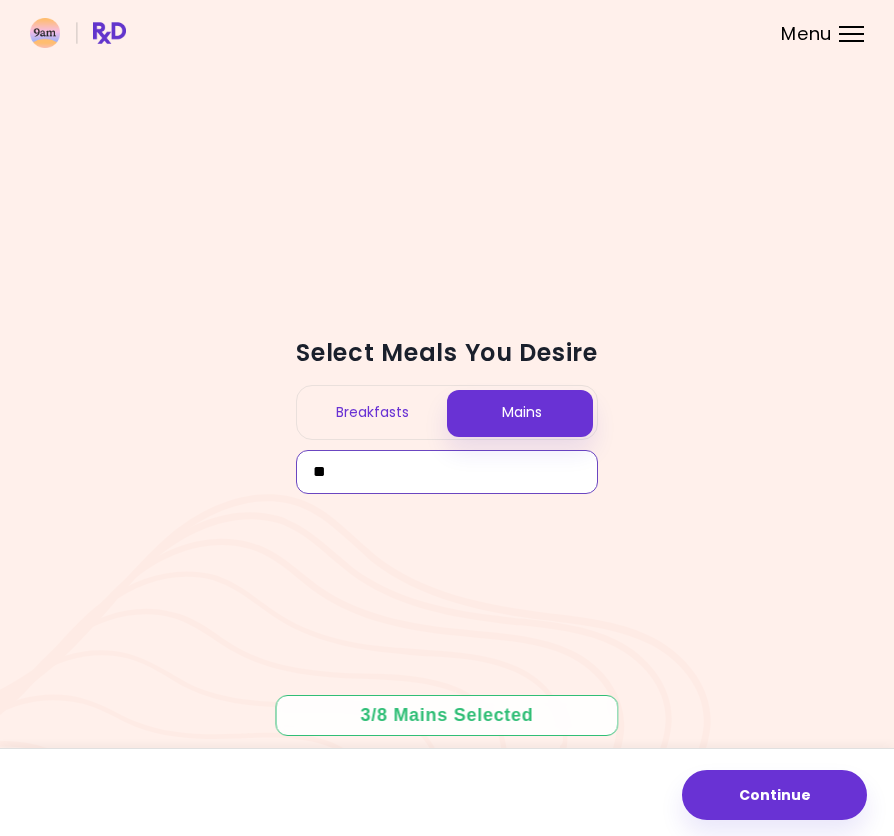 type on "*" 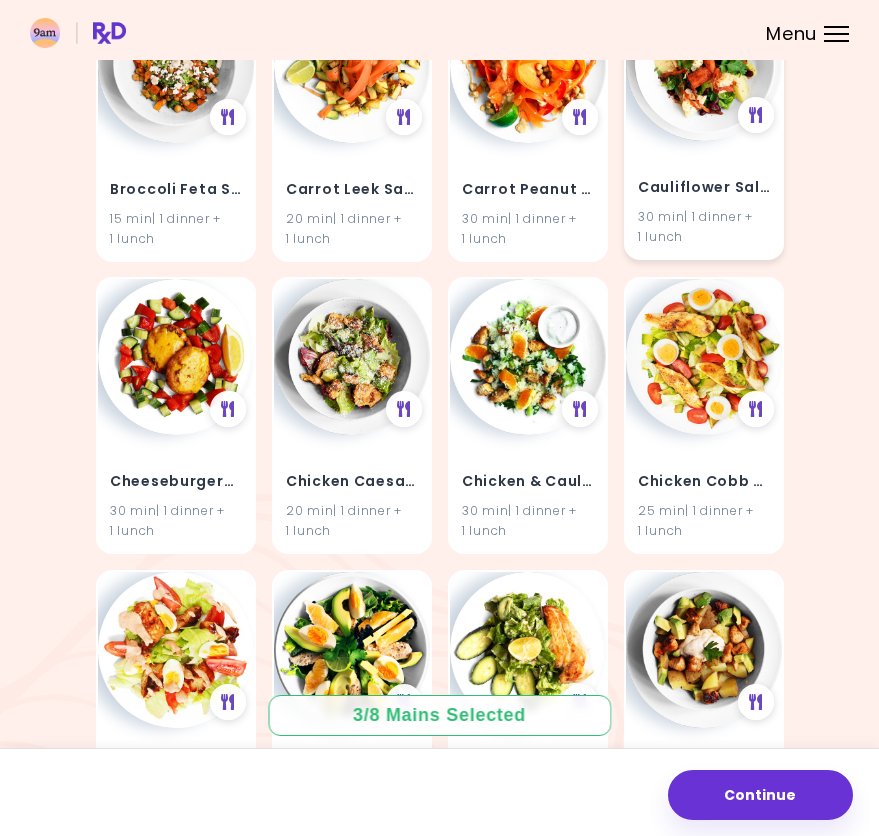 scroll, scrollTop: 900, scrollLeft: 0, axis: vertical 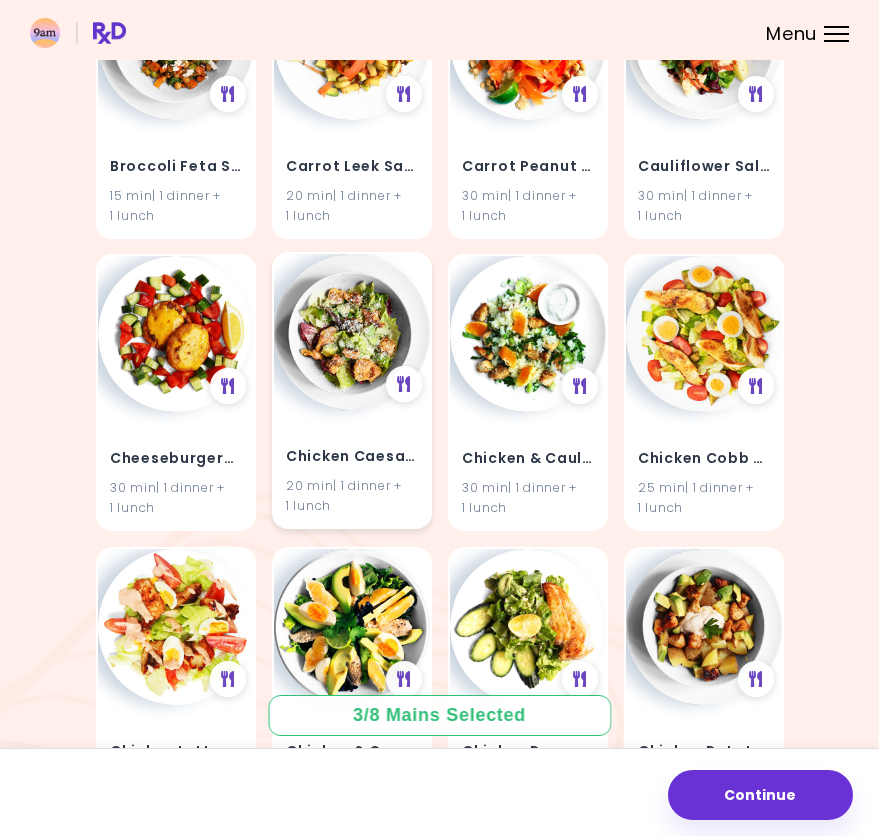click on "Chicken Caesar Salad" at bounding box center (352, 457) 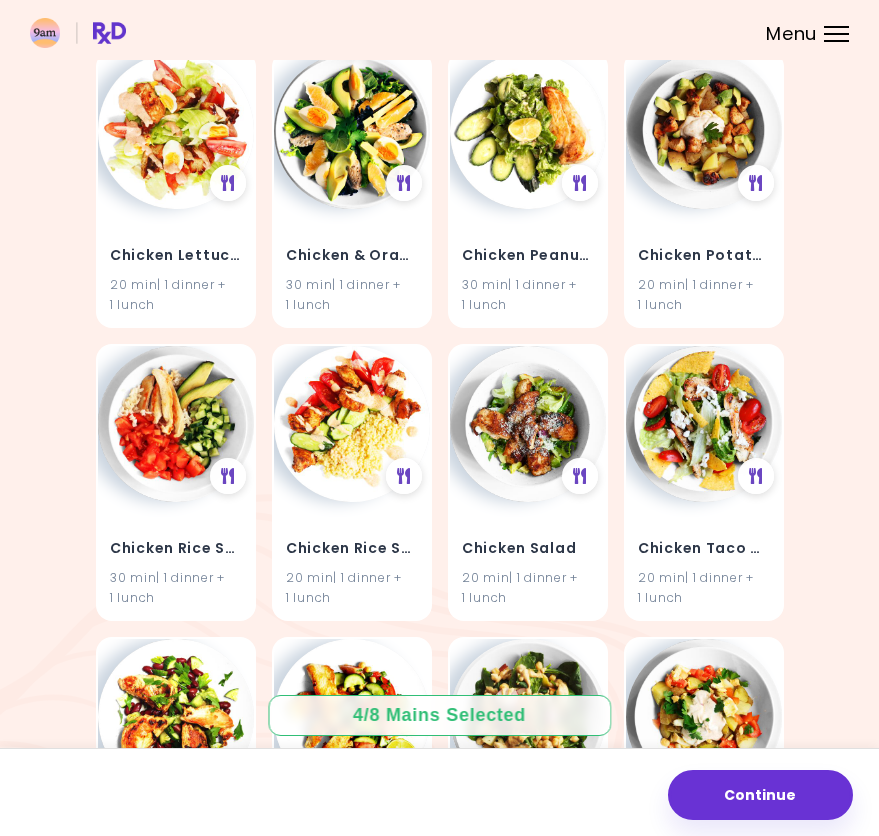 scroll, scrollTop: 1400, scrollLeft: 0, axis: vertical 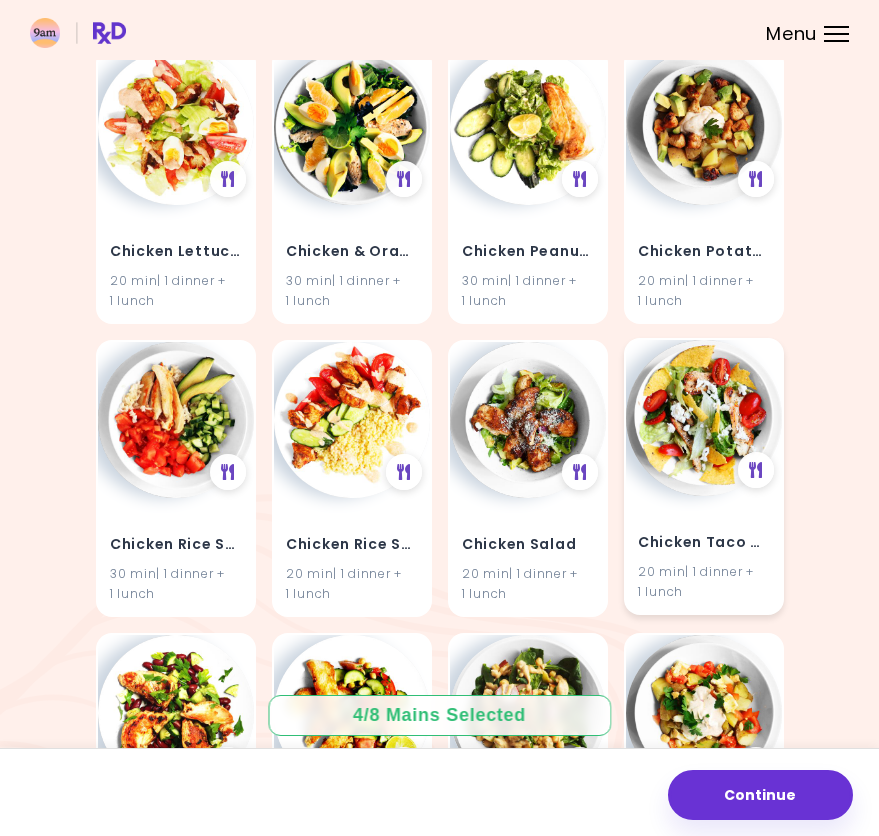 click on "Chicken Taco Salad" at bounding box center [704, 543] 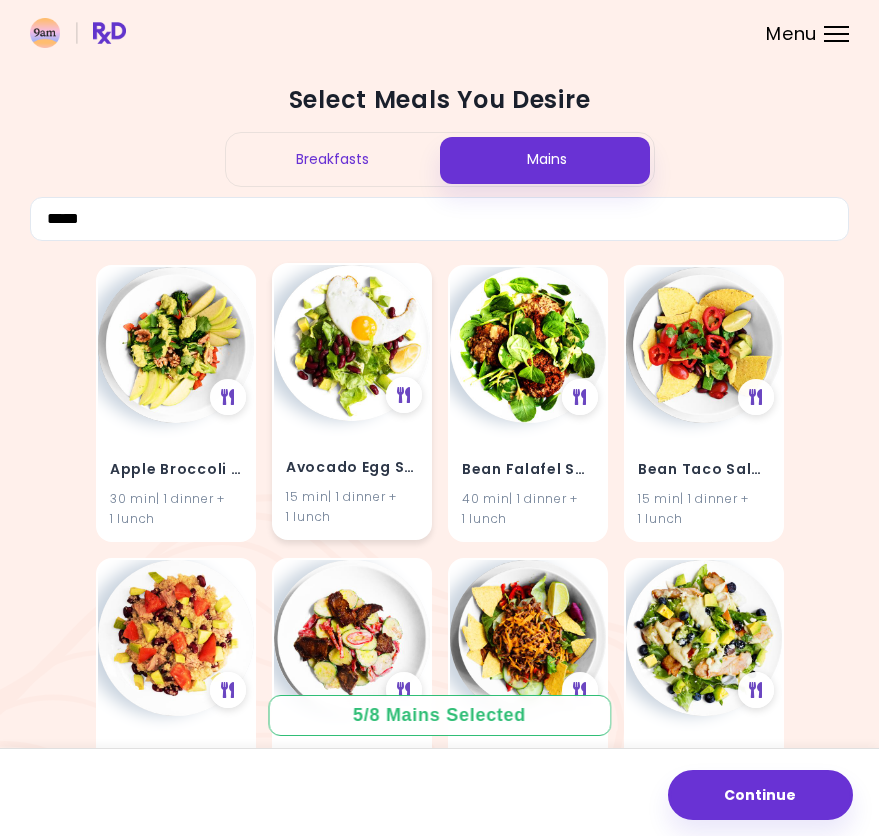 scroll, scrollTop: 0, scrollLeft: 0, axis: both 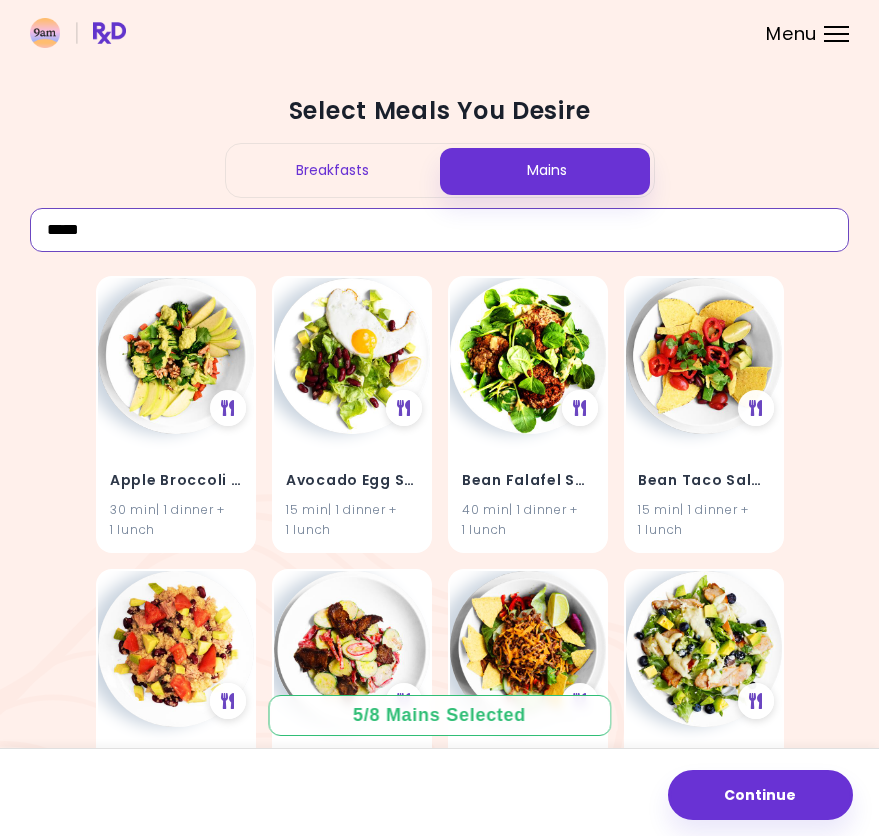 click on "*****" at bounding box center [439, 230] 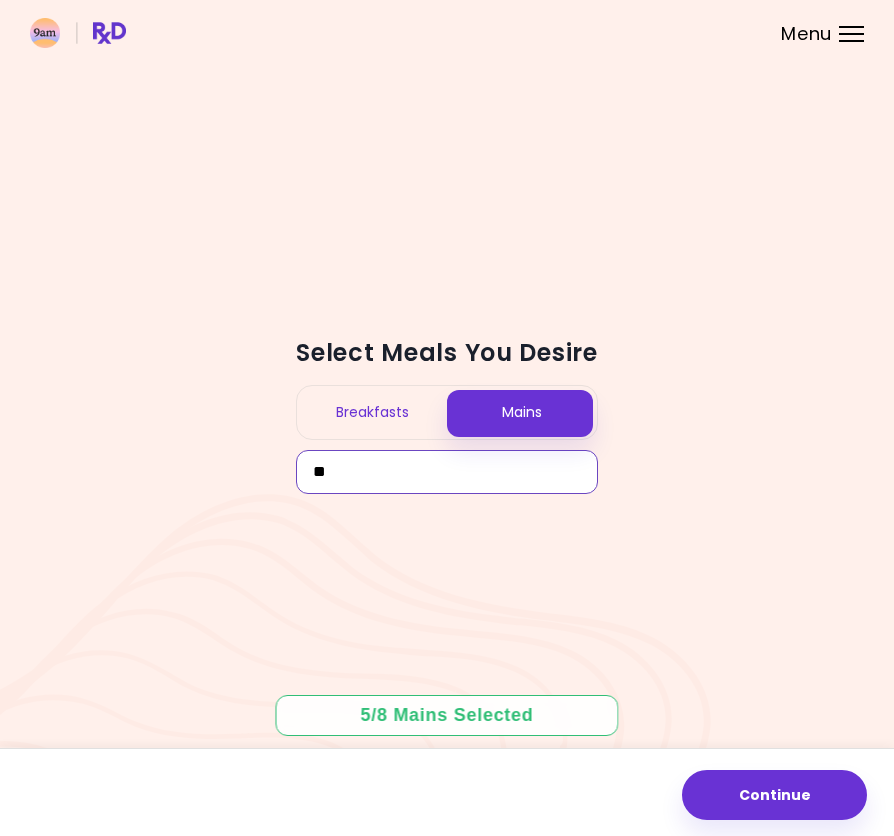 type on "*" 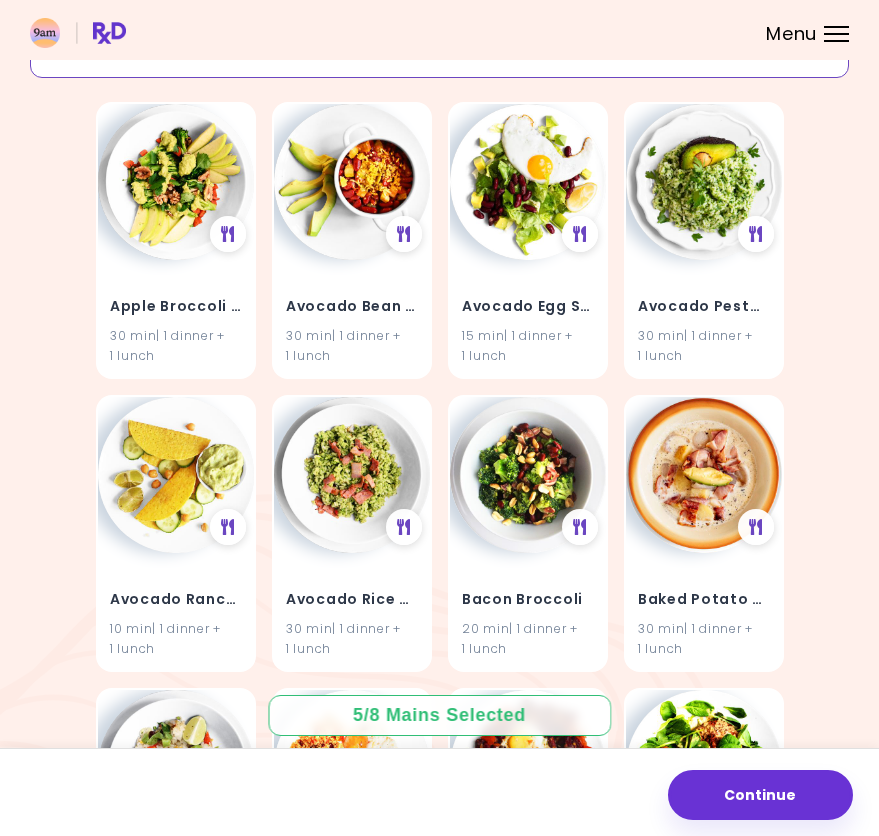 scroll, scrollTop: 300, scrollLeft: 0, axis: vertical 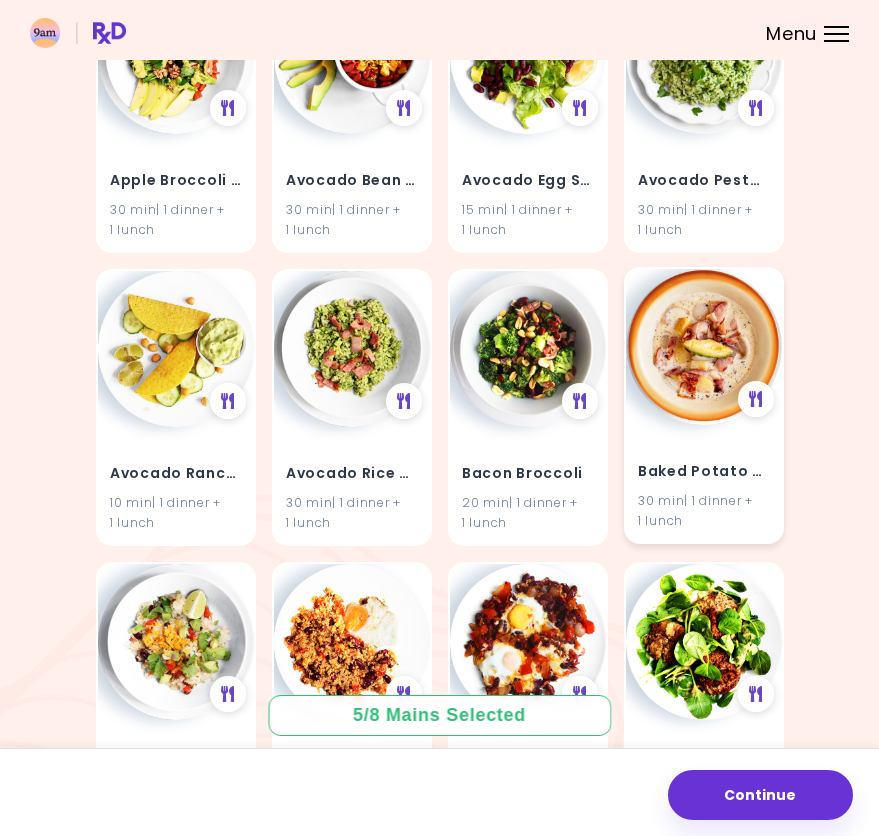 type 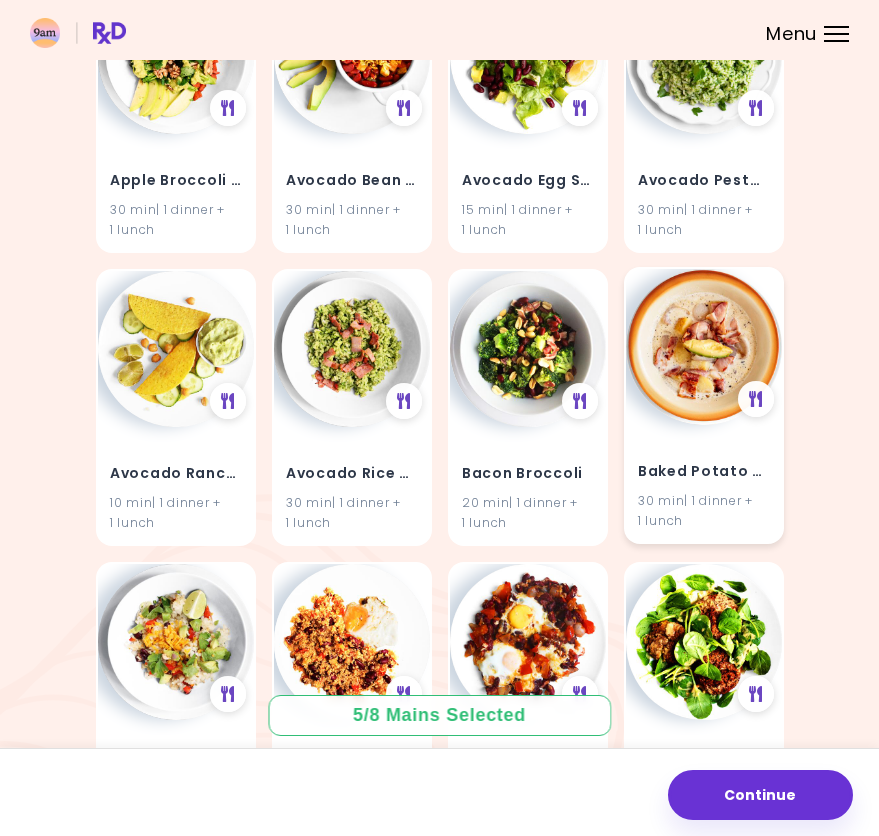 click on "Baked Potato Soup" at bounding box center (704, 471) 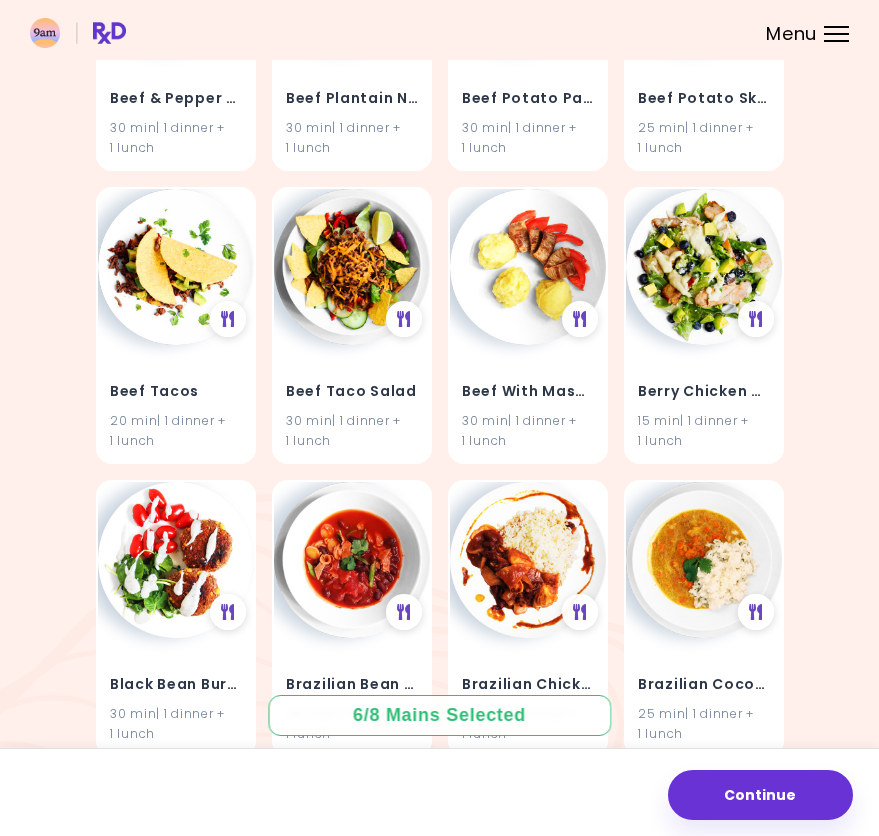 scroll, scrollTop: 2500, scrollLeft: 0, axis: vertical 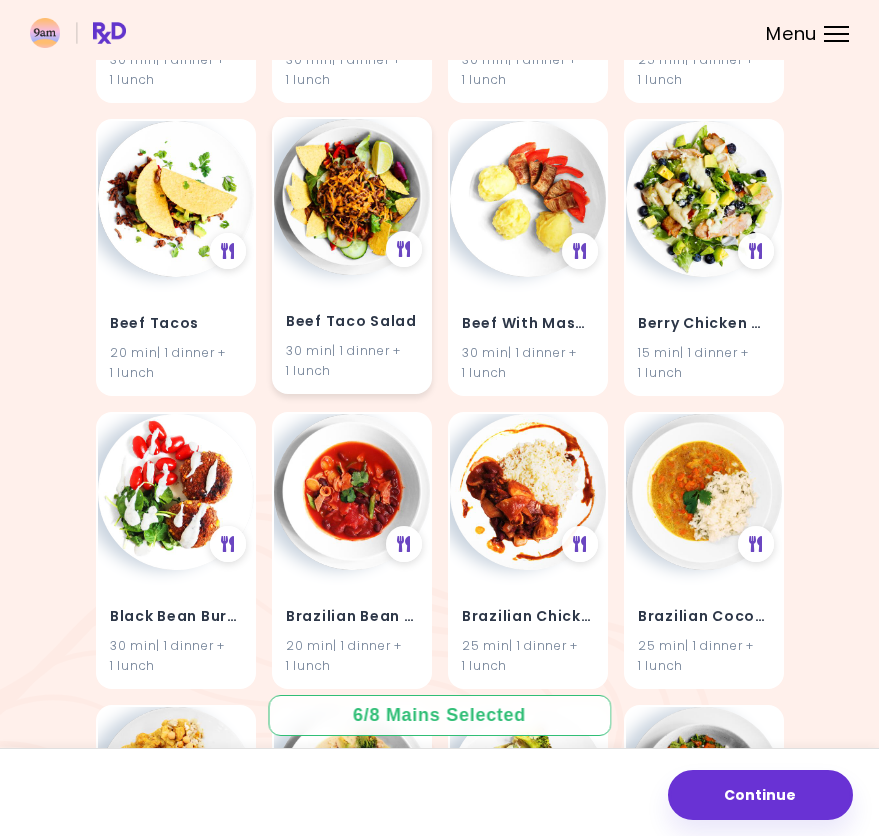 click on "Beef Taco Salad 30   min  |   1 dinner +
1 lunch" at bounding box center (352, 333) 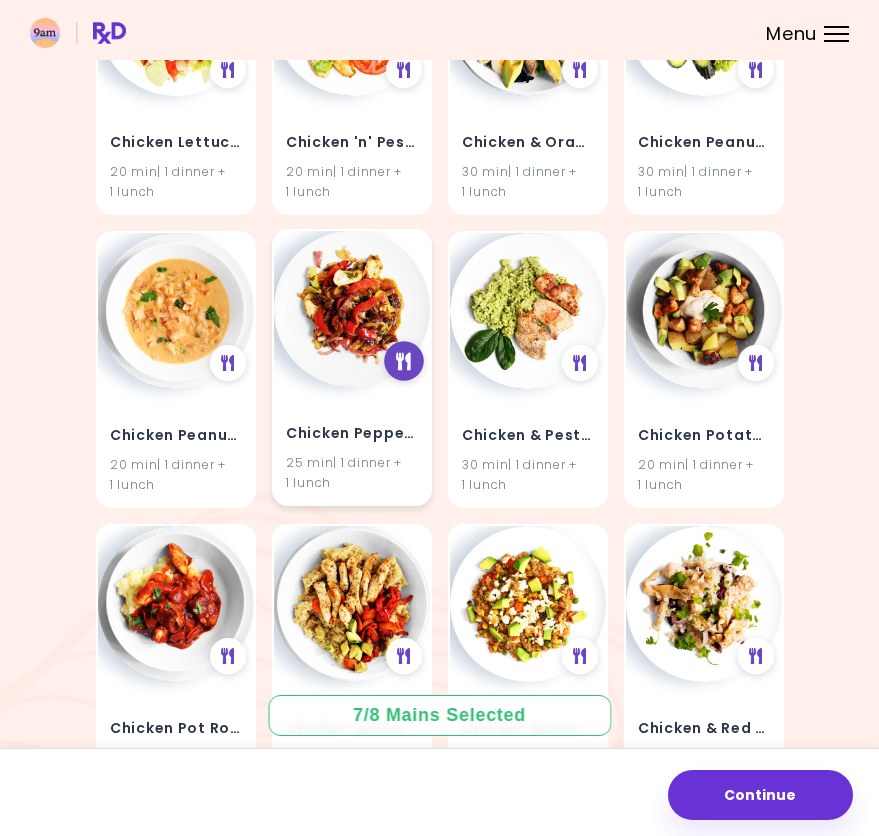 scroll, scrollTop: 6500, scrollLeft: 0, axis: vertical 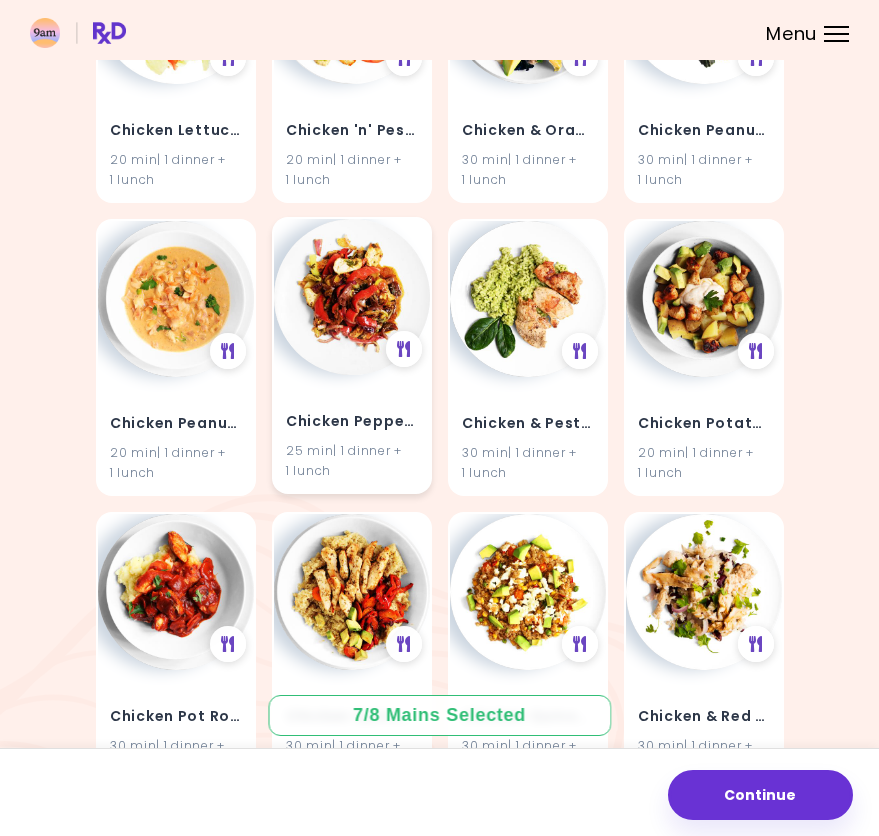 click on "Chicken Pepper Stir Fry" at bounding box center [352, 422] 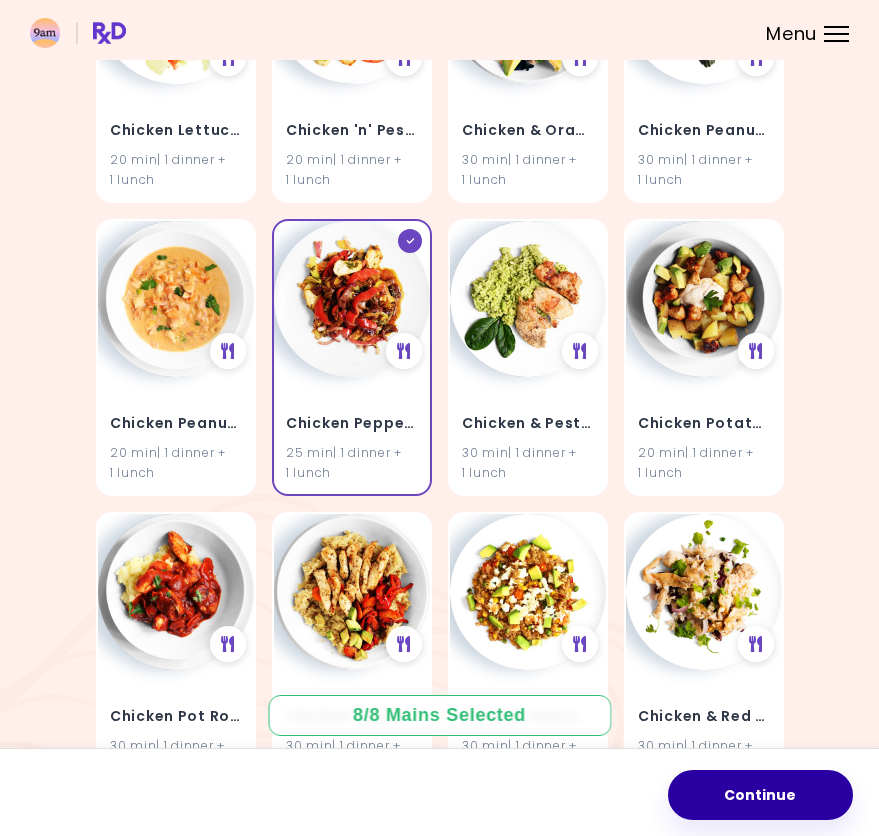 click on "Continue" at bounding box center (760, 795) 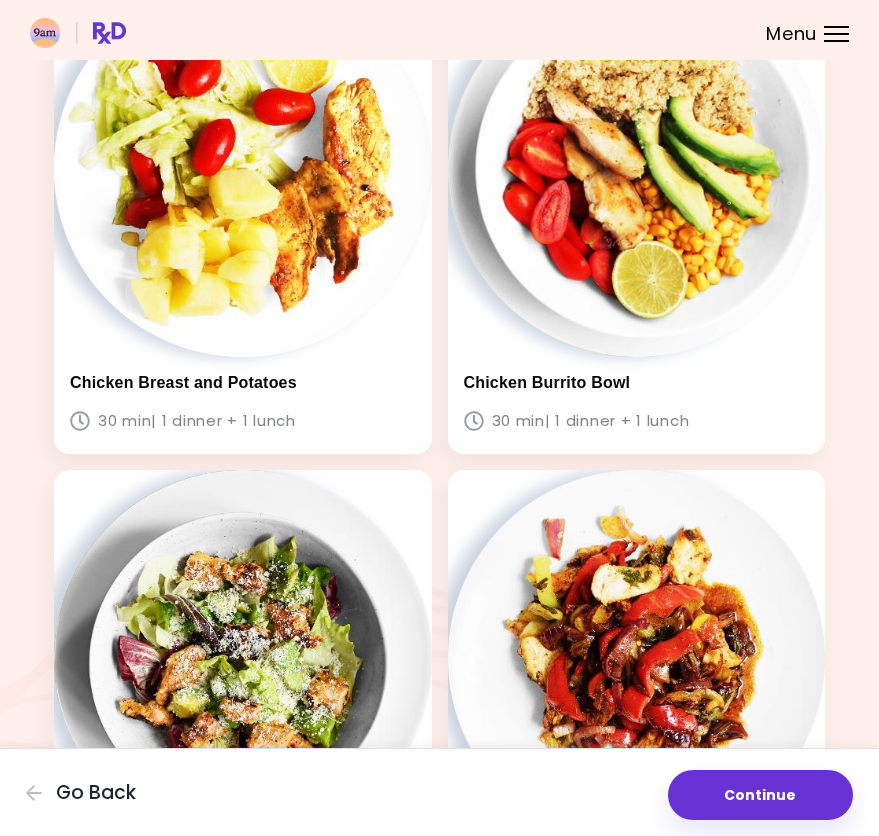scroll, scrollTop: 700, scrollLeft: 0, axis: vertical 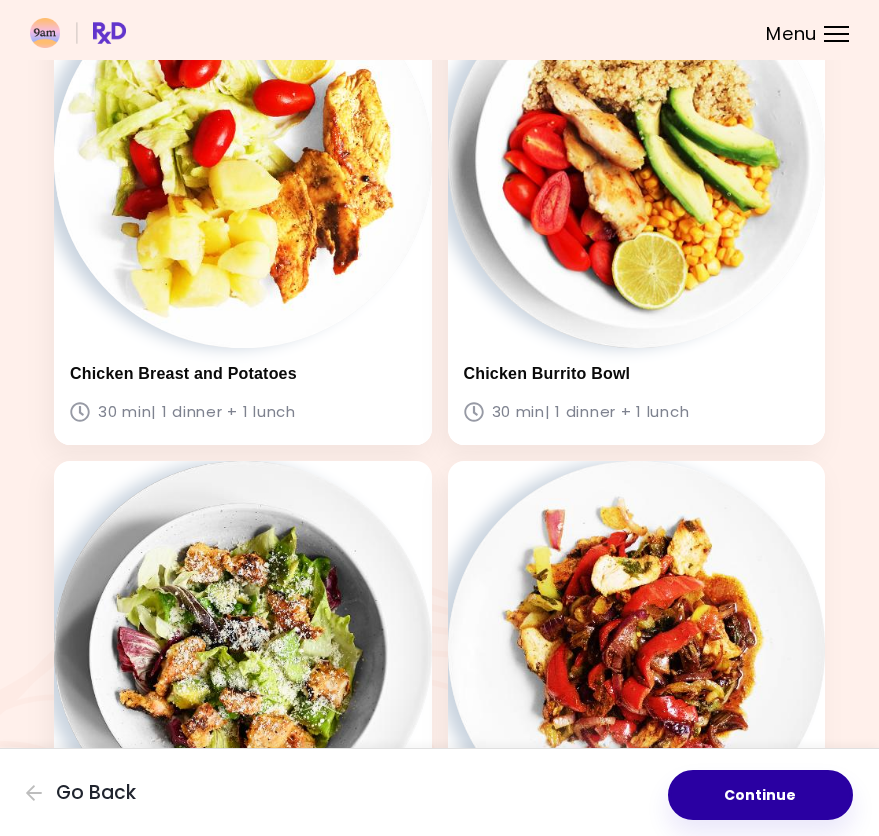 click on "Continue" at bounding box center [760, 795] 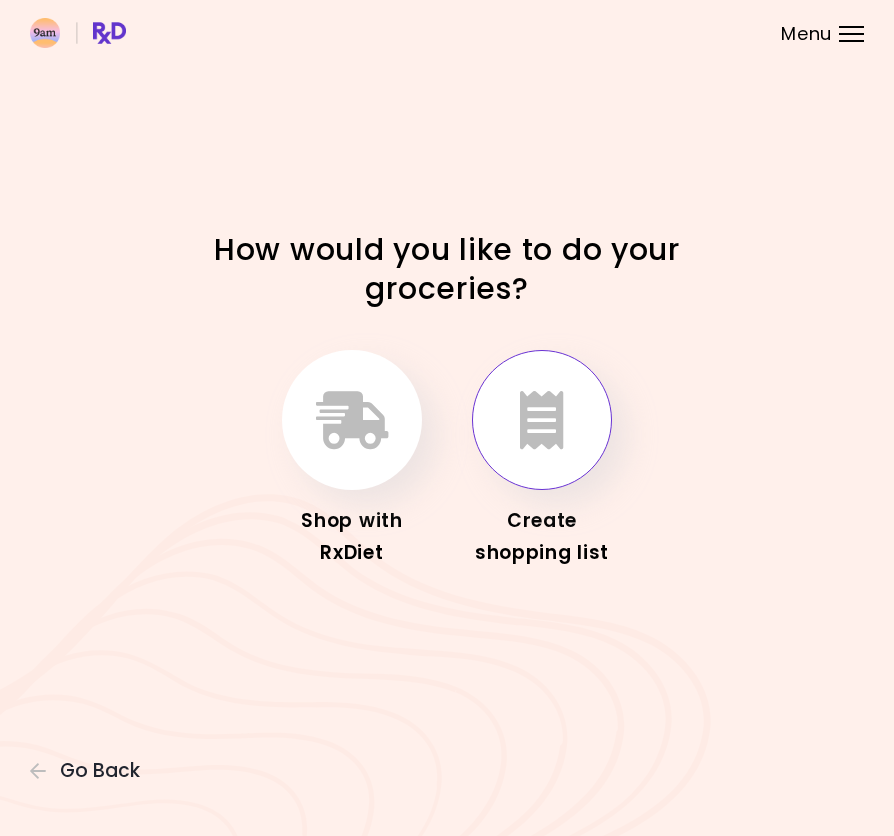 click at bounding box center [542, 420] 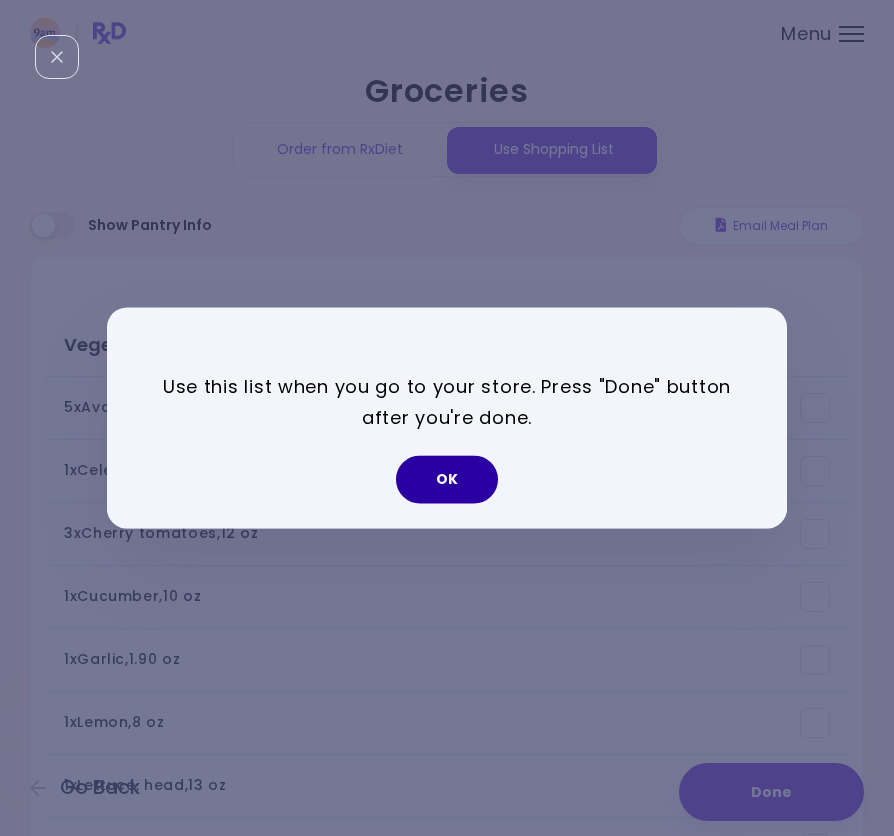 click on "OK" at bounding box center (447, 480) 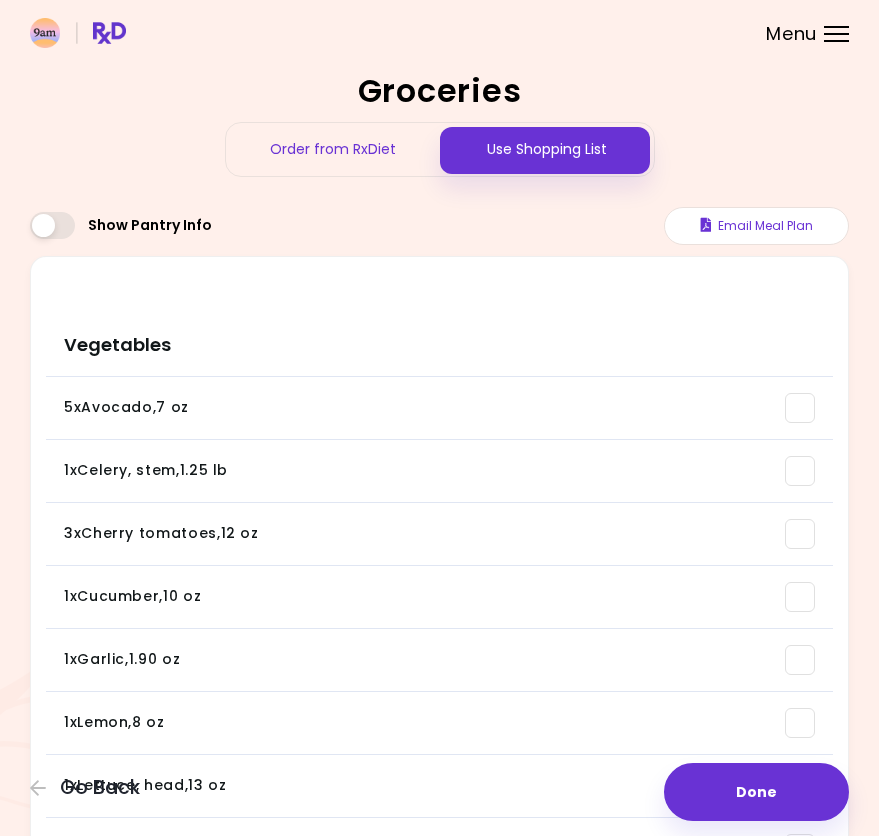 click at bounding box center (52, 225) 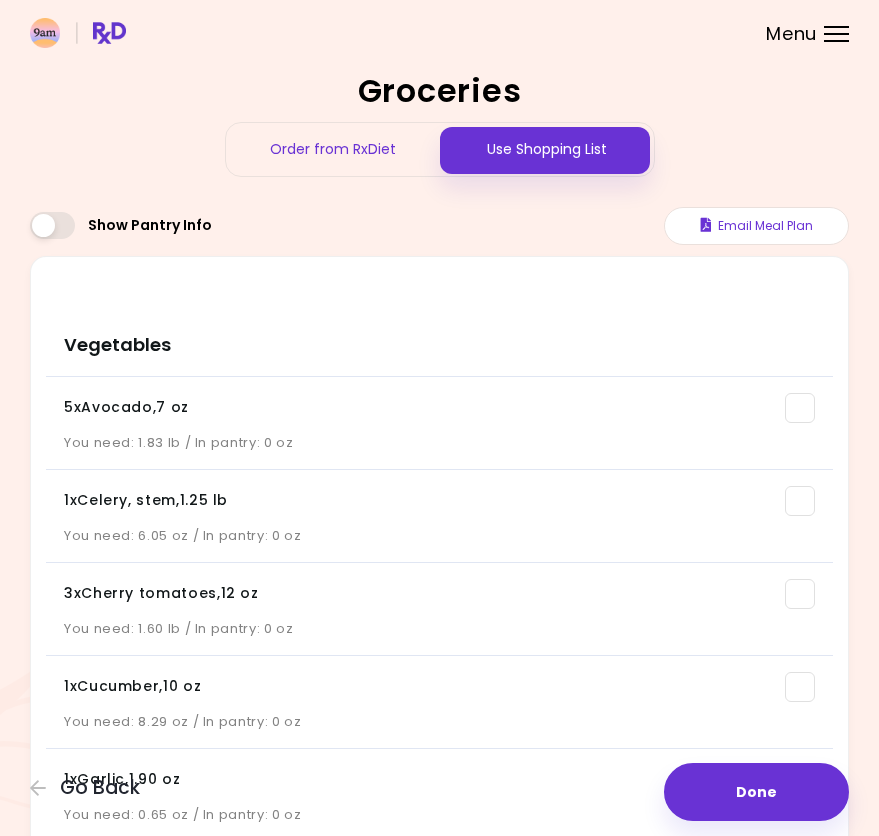 click at bounding box center [52, 225] 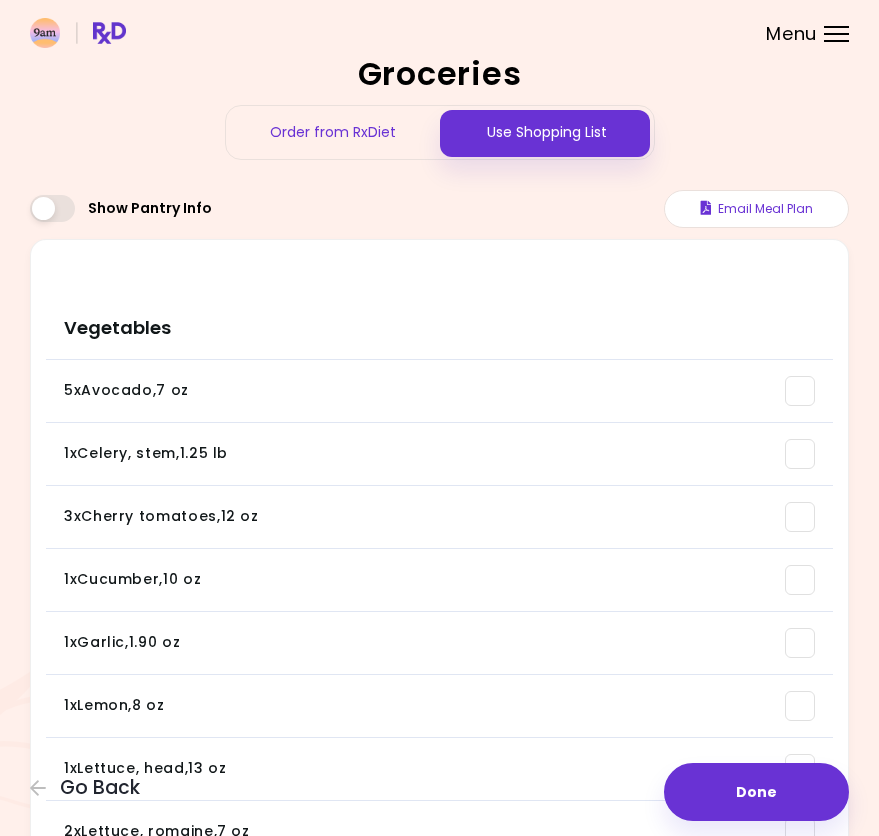 scroll, scrollTop: 0, scrollLeft: 0, axis: both 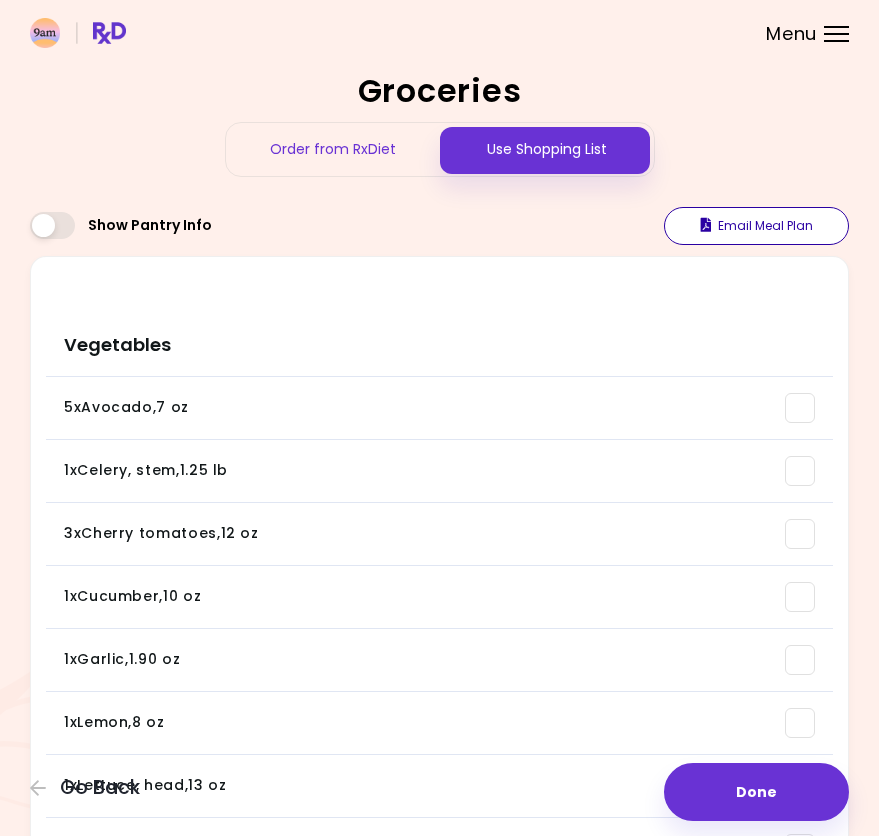 click on "Email Meal Plan" at bounding box center [756, 226] 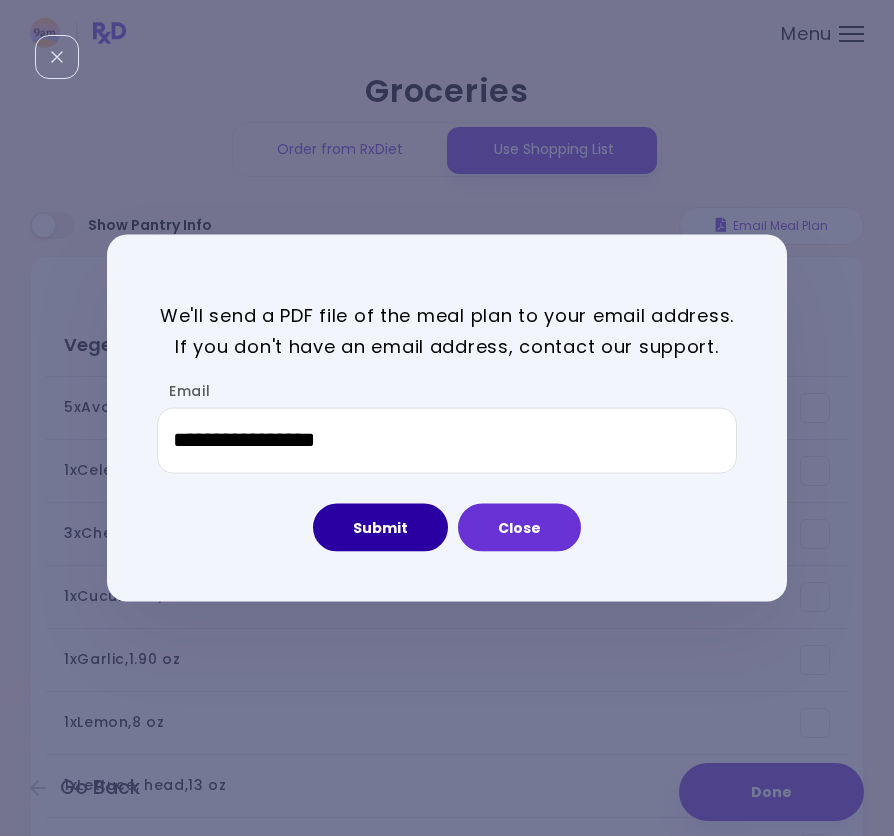 click on "Submit" at bounding box center [380, 527] 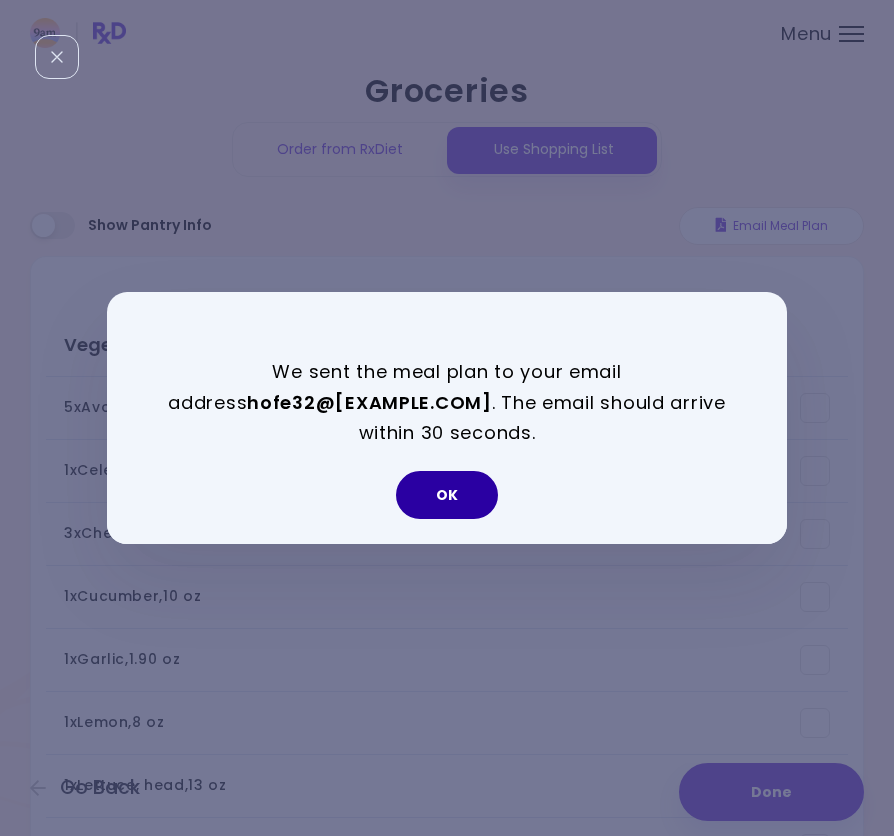 click on "OK" at bounding box center (447, 495) 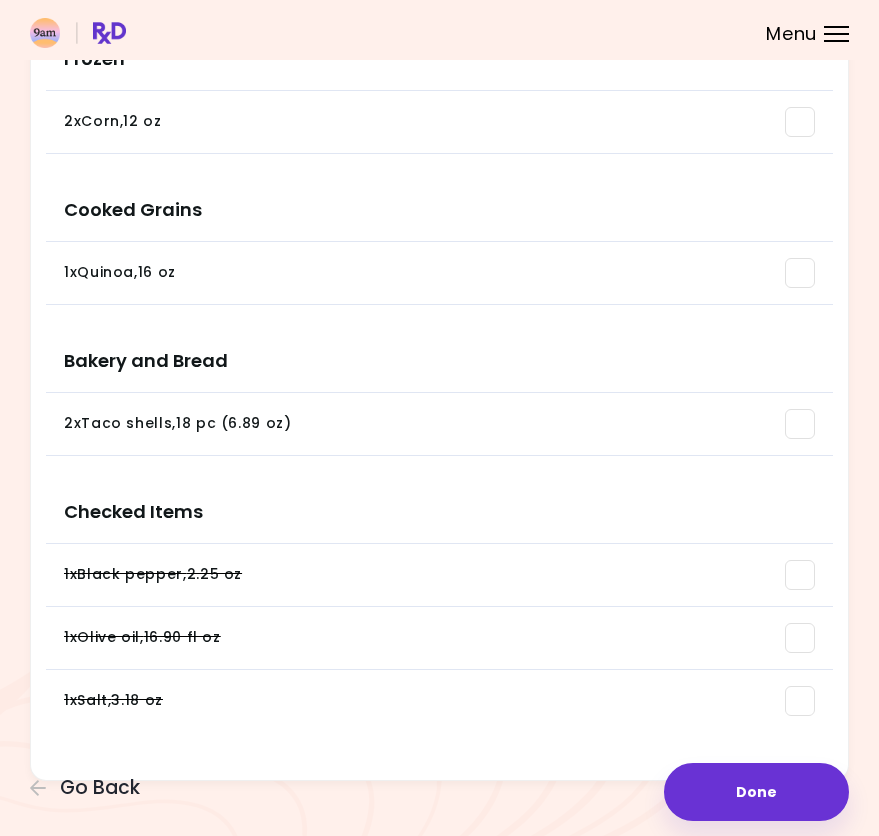 scroll, scrollTop: 2100, scrollLeft: 0, axis: vertical 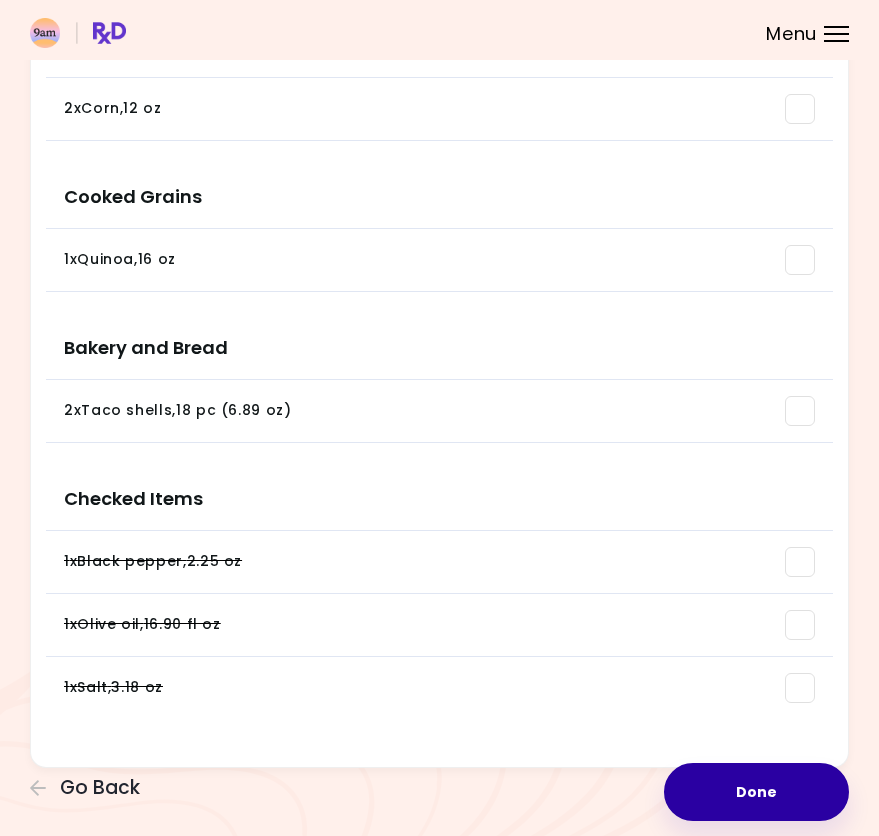 click on "Done" at bounding box center [756, 792] 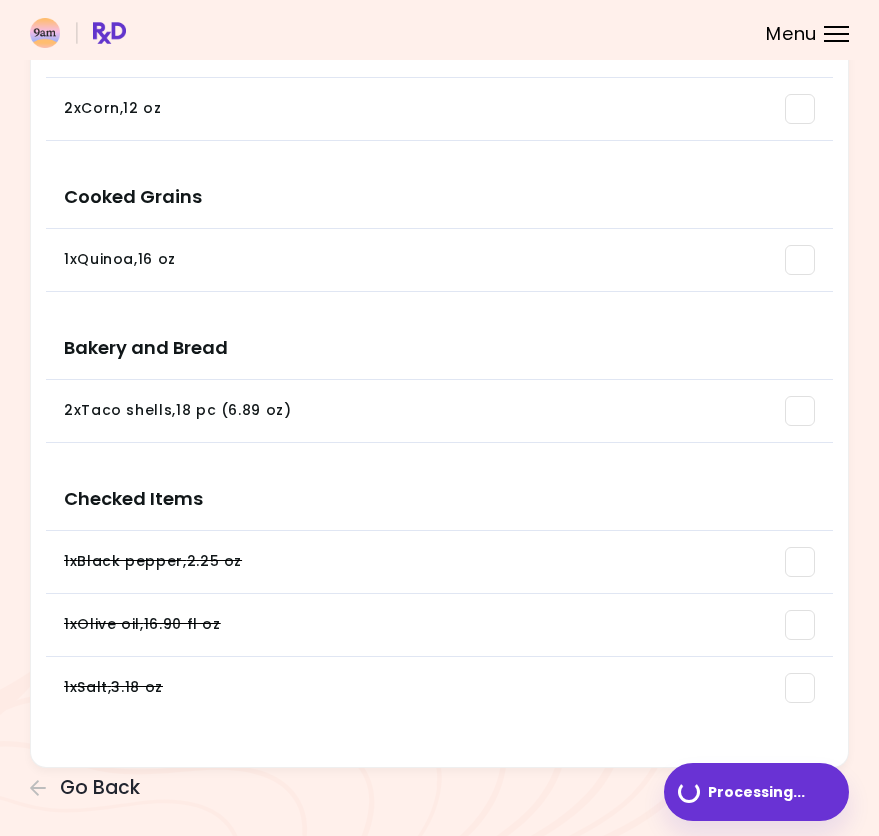 scroll, scrollTop: 0, scrollLeft: 0, axis: both 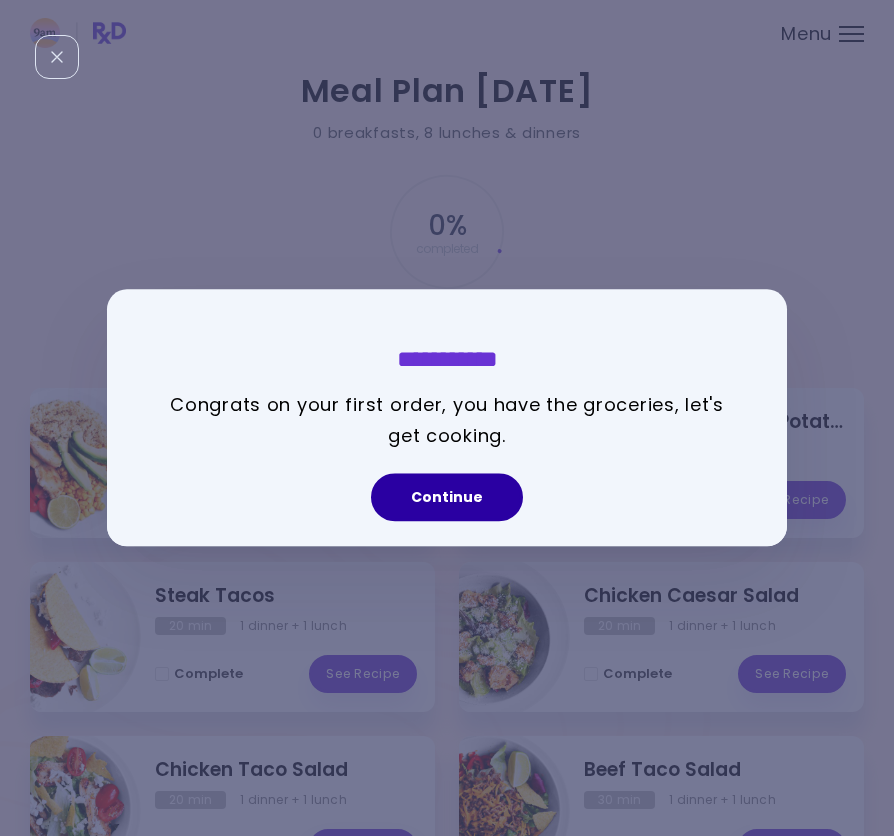 click on "Continue" at bounding box center (447, 498) 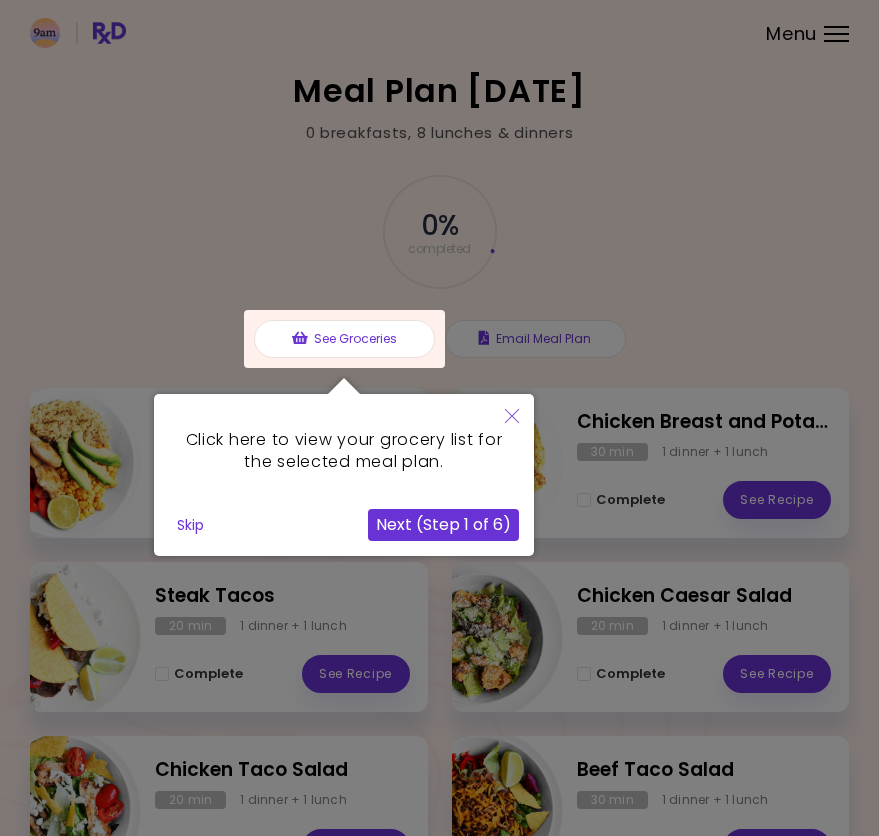 click 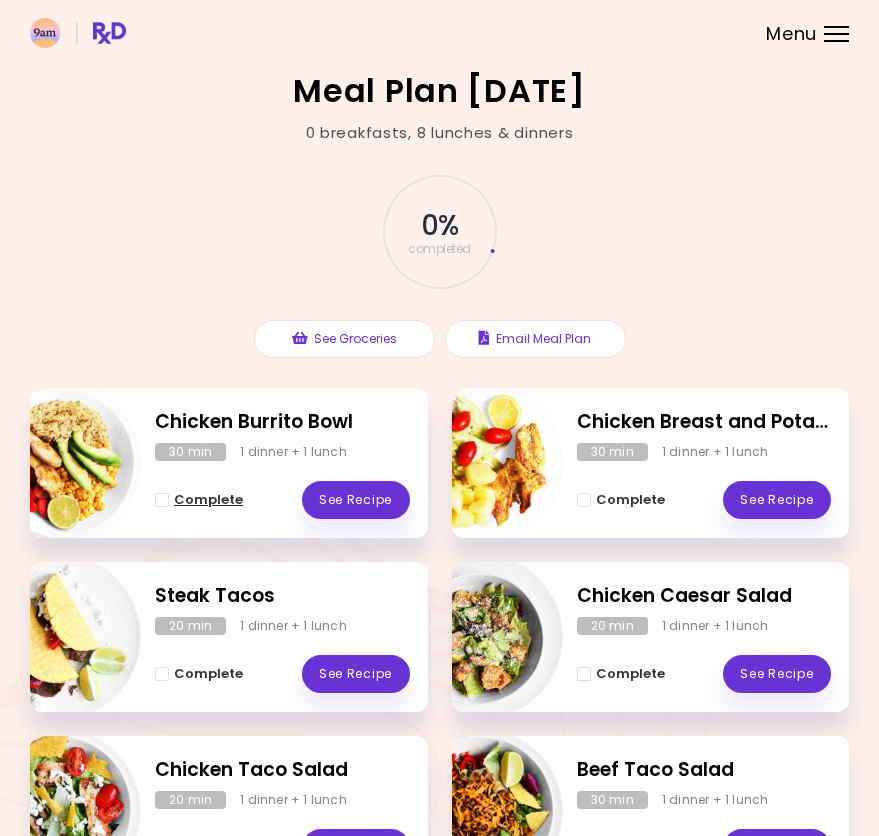 click on "Complete" at bounding box center (208, 500) 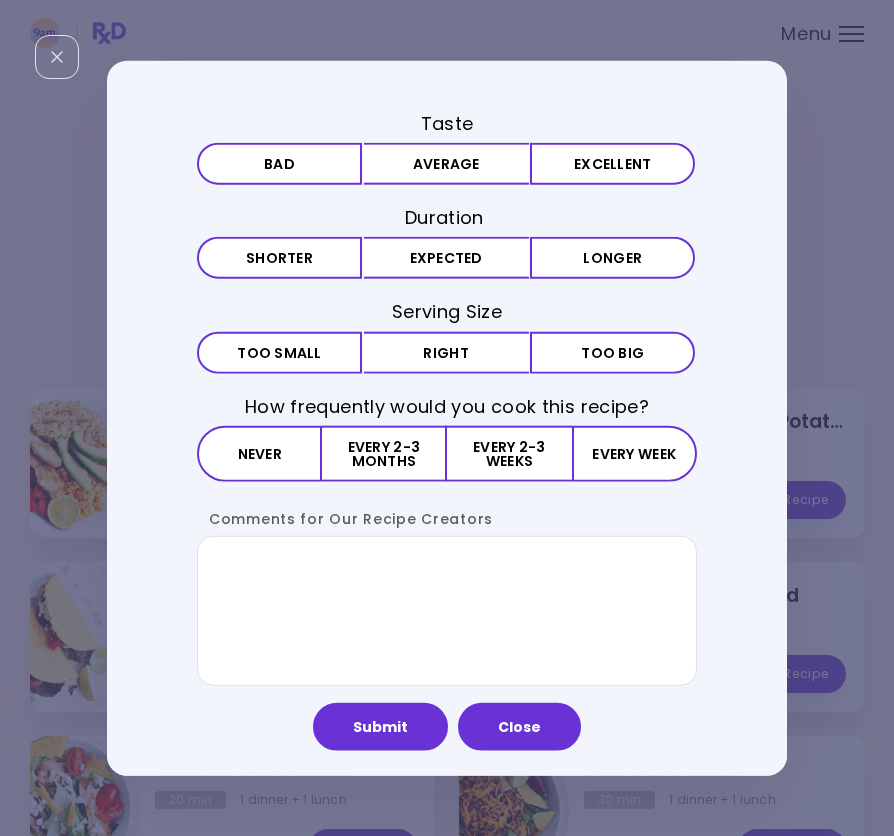 click on "Taste Bad Average Excellent Duration   Shorter Expected Longer Serving Size Small Too small Right Big Too big How frequently would you cook this recipe? Never Every 2-3 months Every 2-3 weeks Every week Comments for Our Recipe Creators Submit Close" at bounding box center [447, 418] 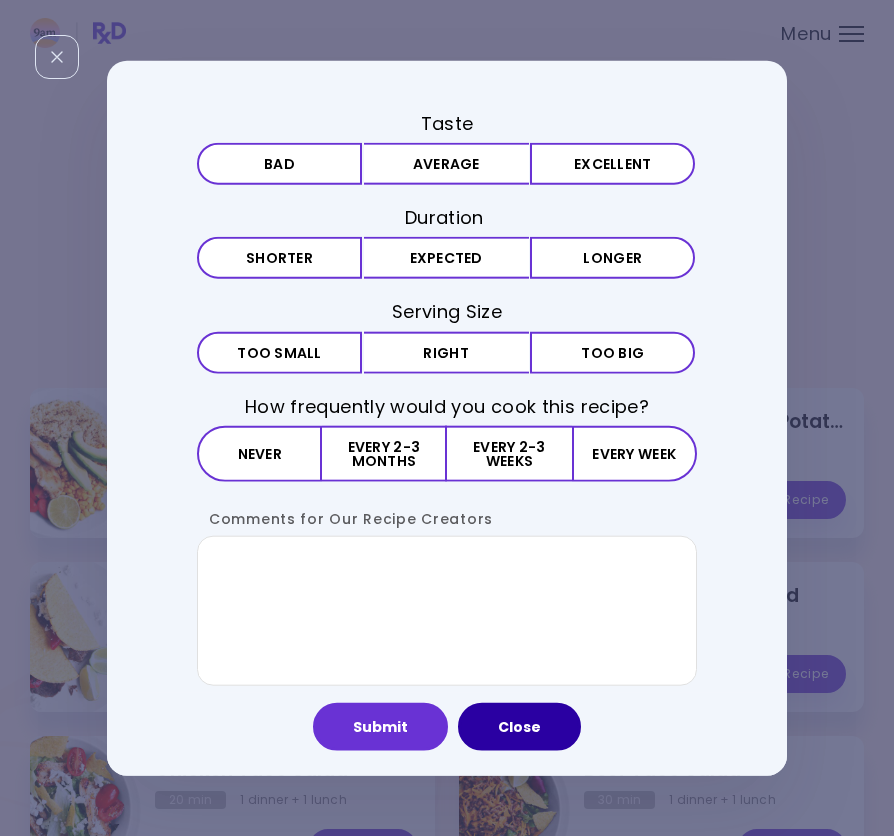 click on "Close" at bounding box center [519, 726] 